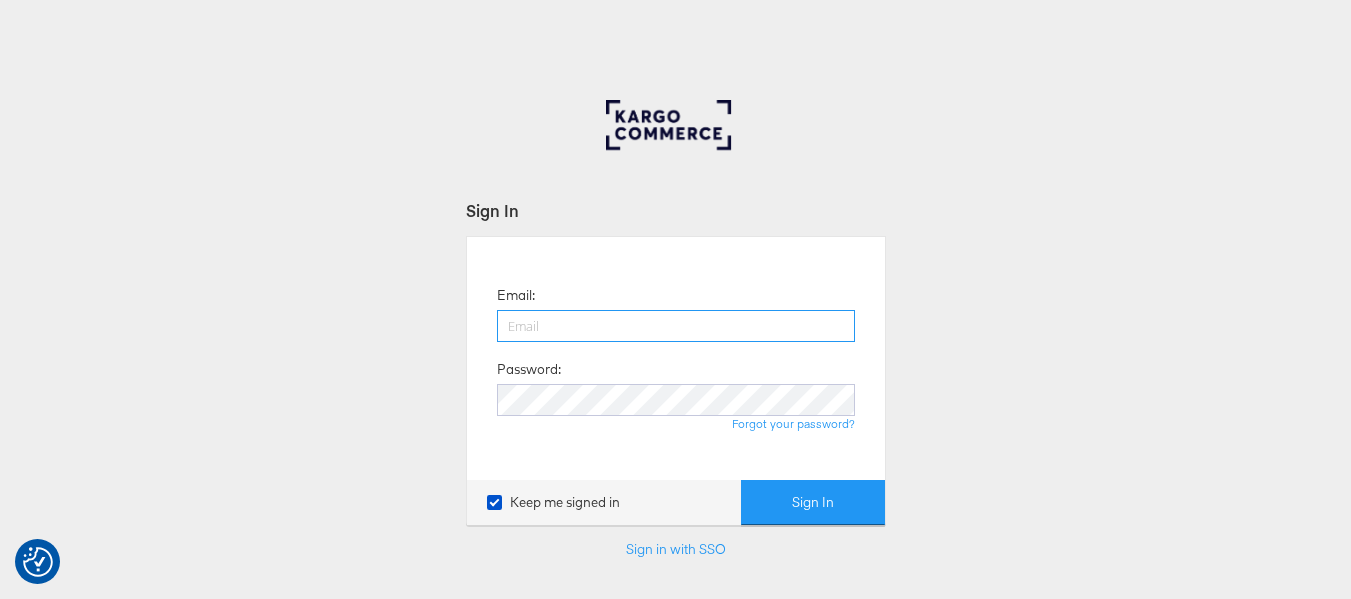 scroll, scrollTop: 0, scrollLeft: 0, axis: both 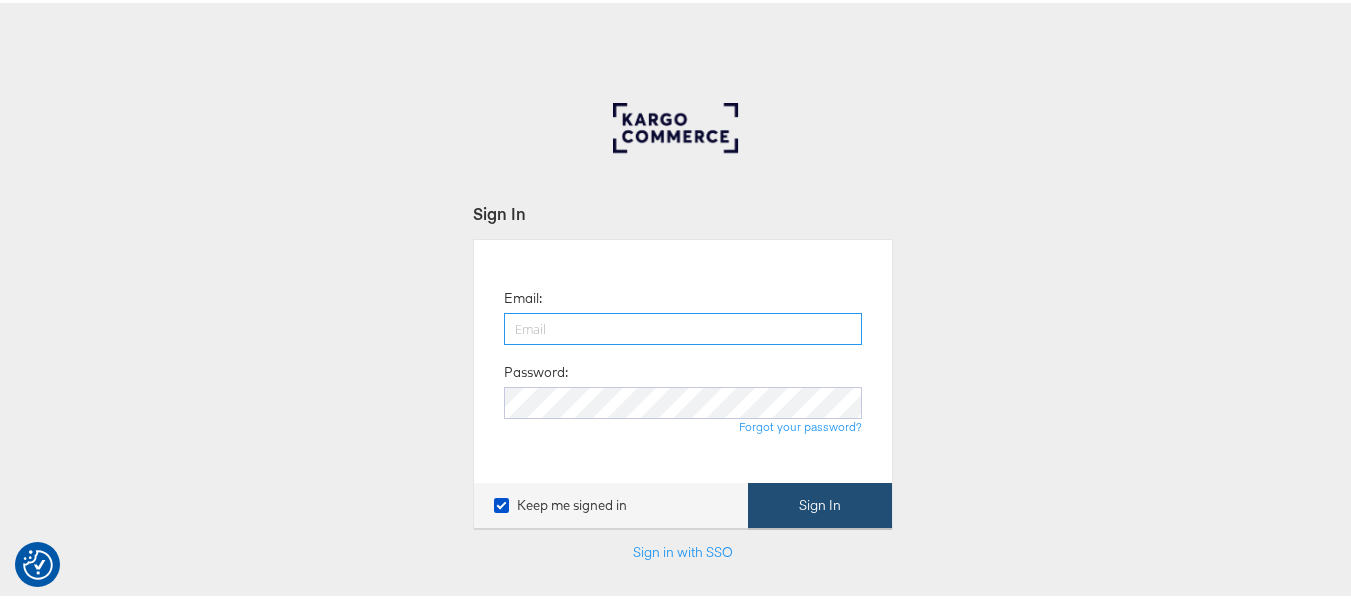 type on "aparna.doniparthi@kargo.com" 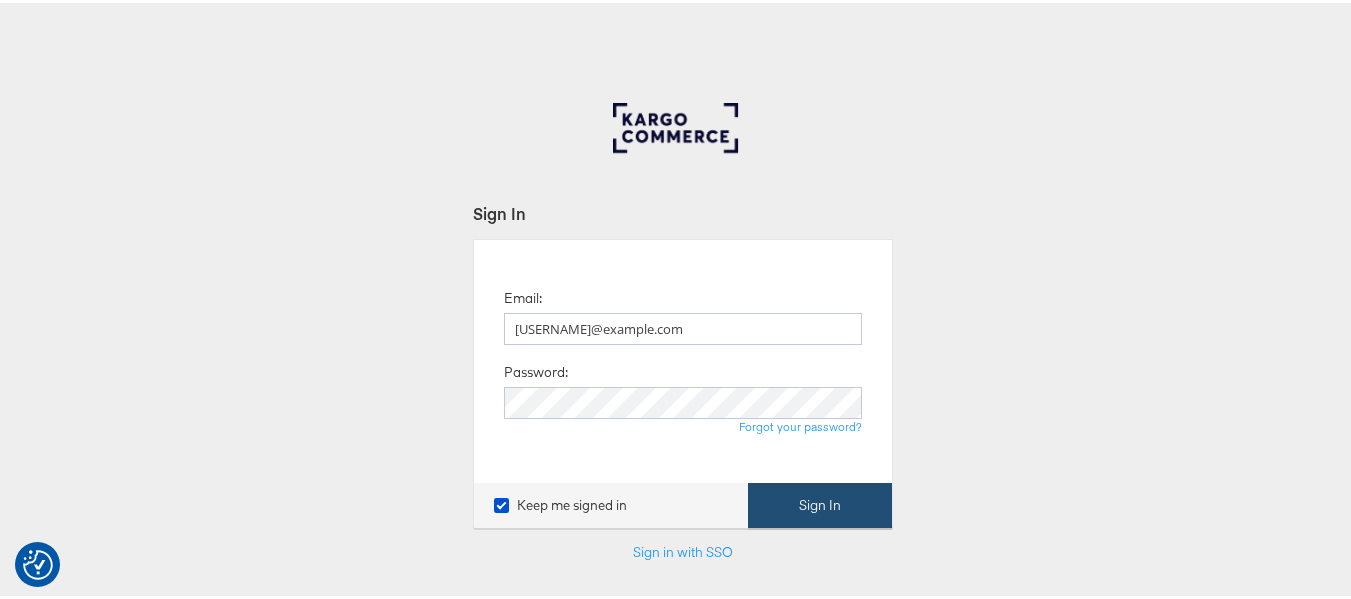 click on "Sign In" at bounding box center (820, 502) 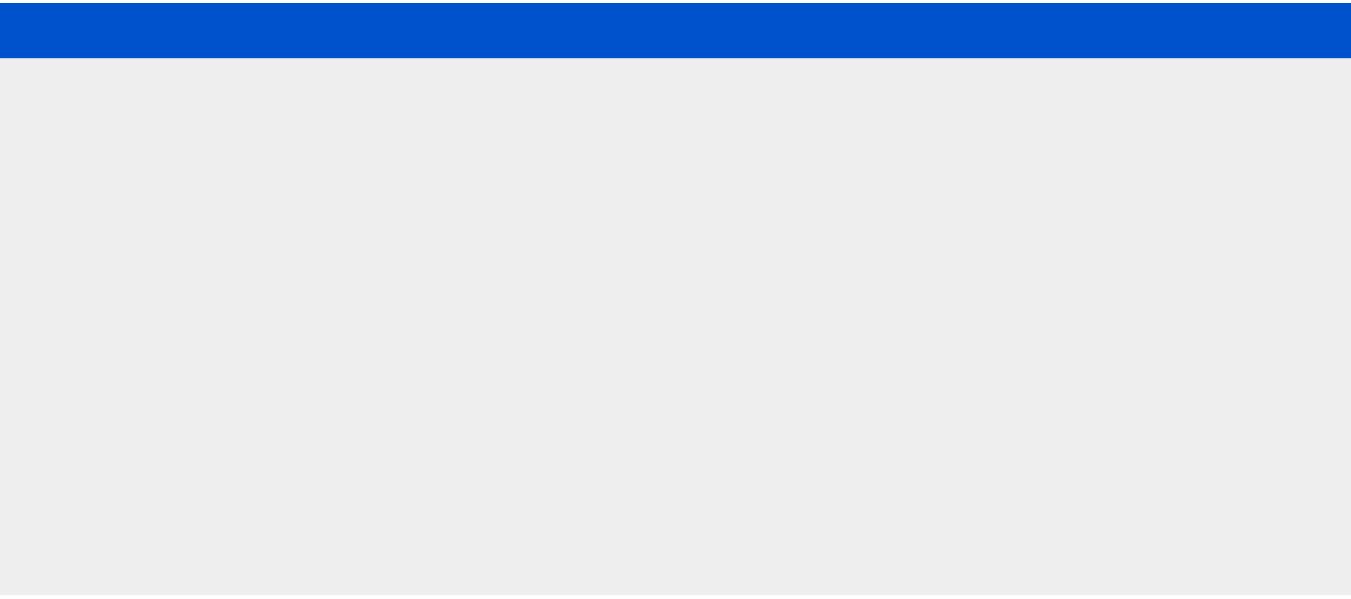 scroll, scrollTop: 0, scrollLeft: 0, axis: both 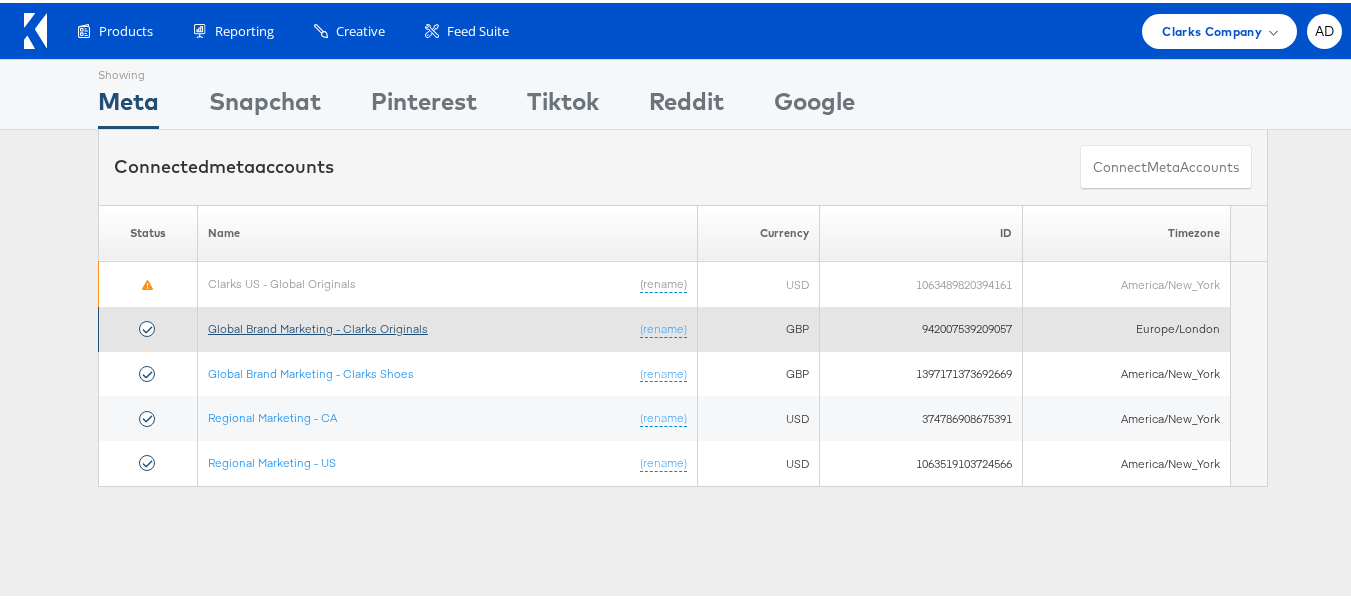 click on "Global Brand Marketing - Clarks Originals" at bounding box center (318, 325) 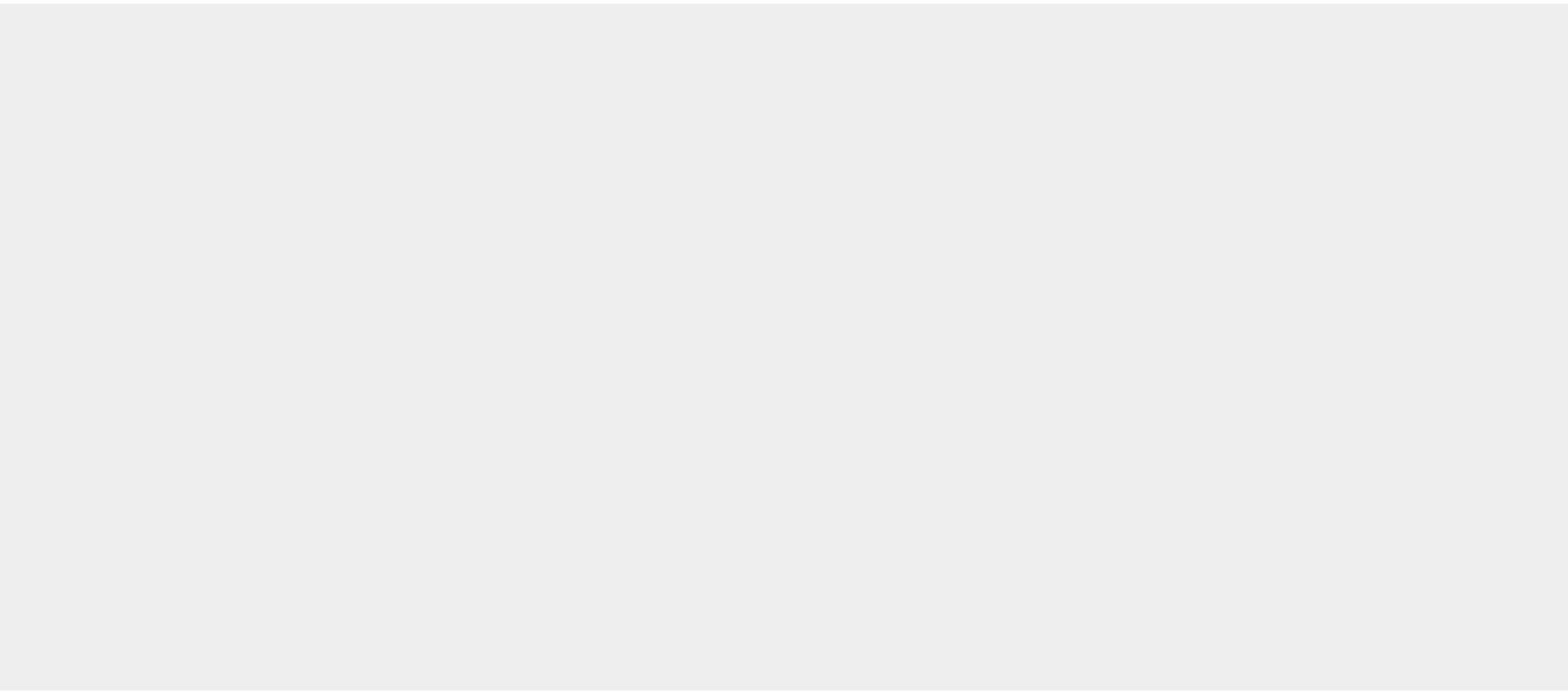 scroll, scrollTop: 0, scrollLeft: 0, axis: both 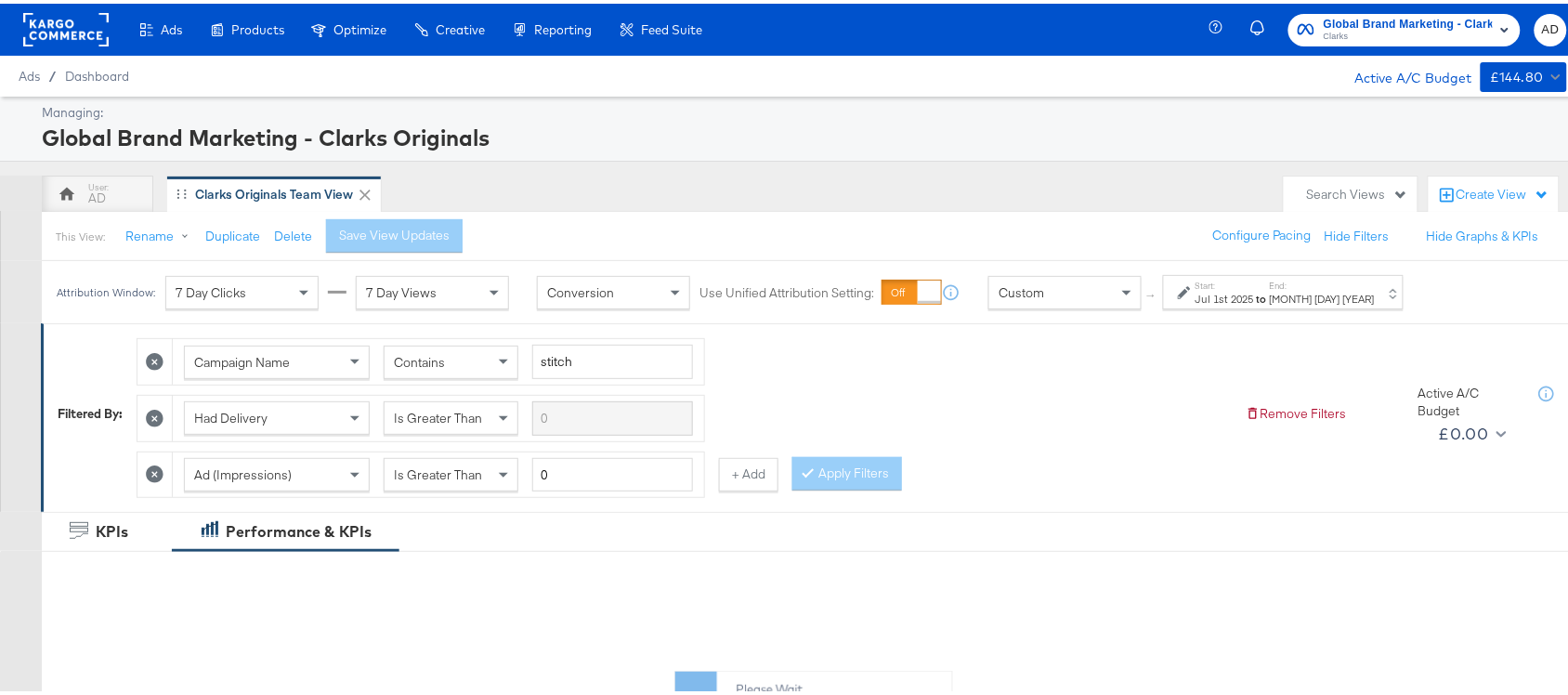 click on "Jul 1st 2025" at bounding box center (1224, 295) 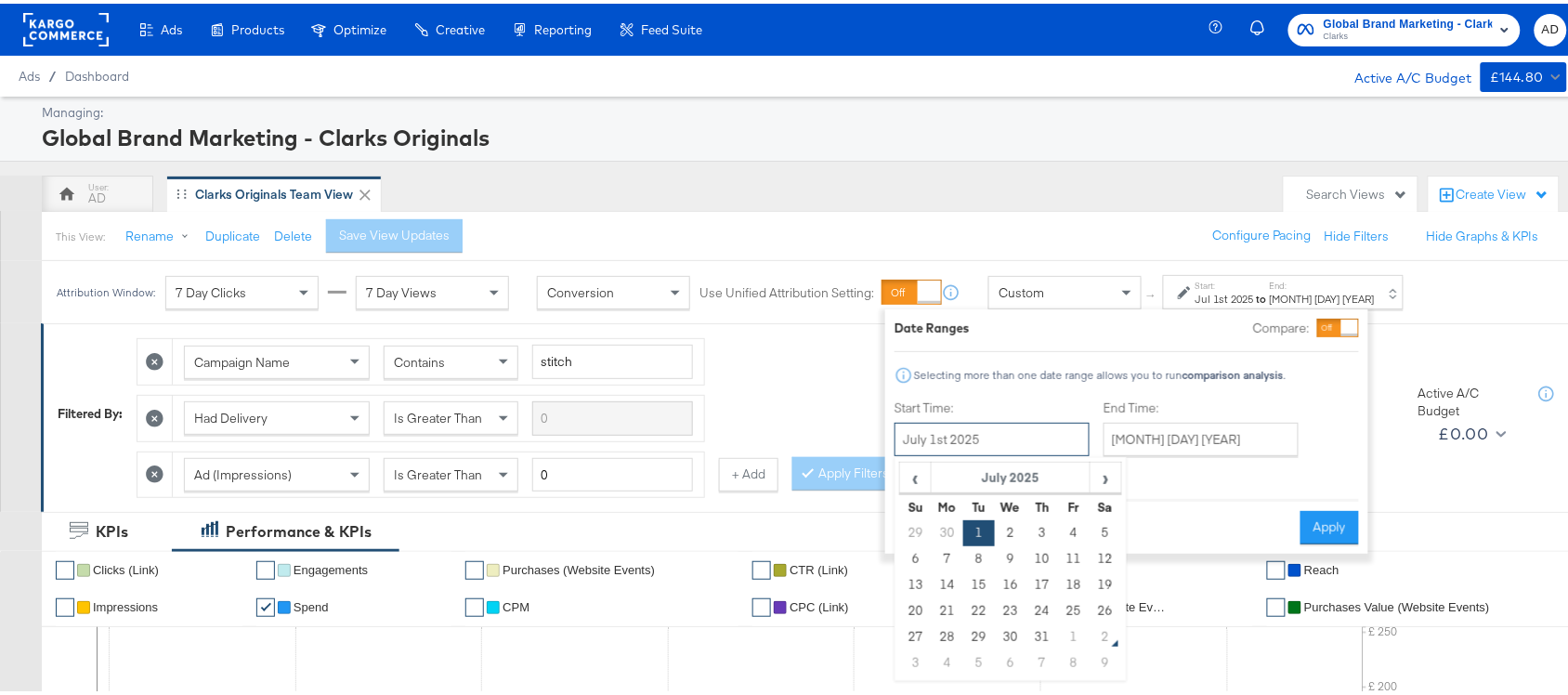 click on "July 1st 2025" at bounding box center [992, 436] 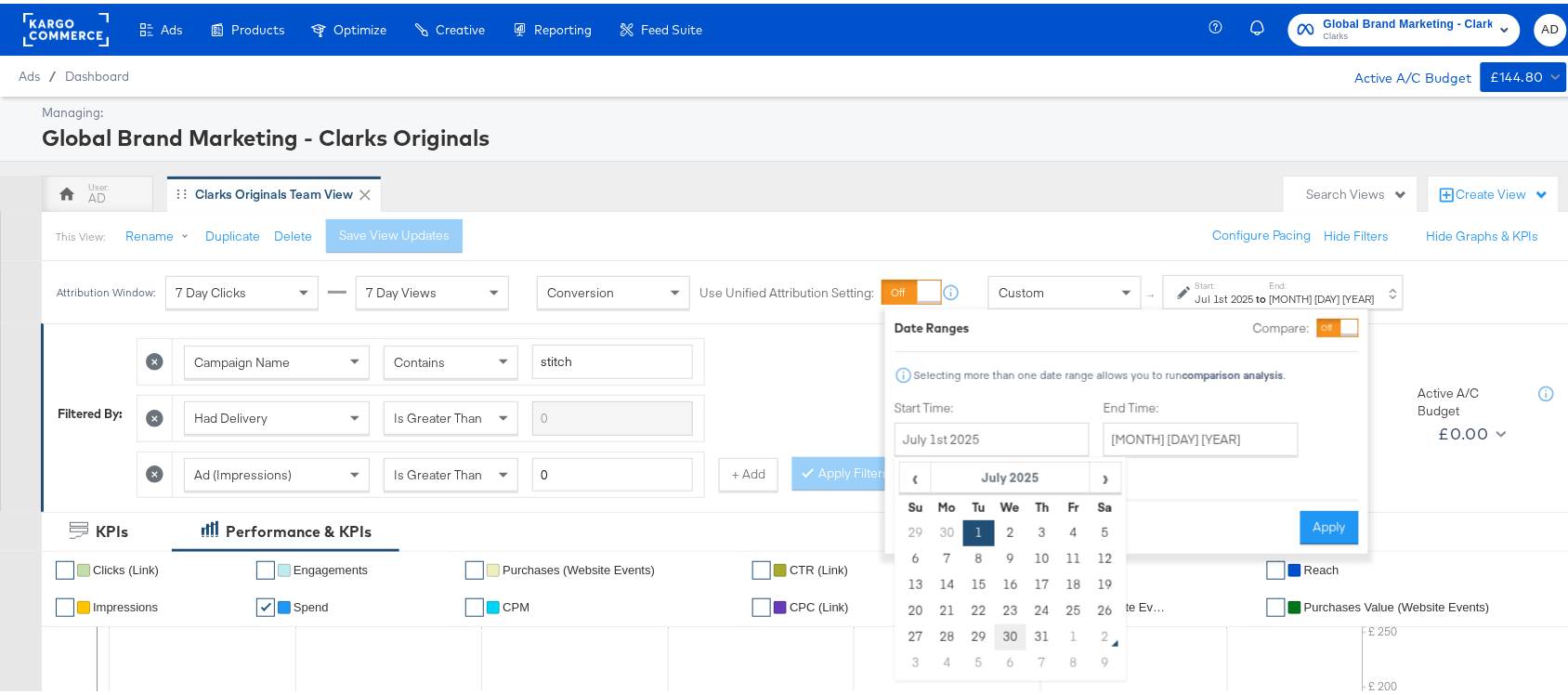 click on "30" at bounding box center [1011, 634] 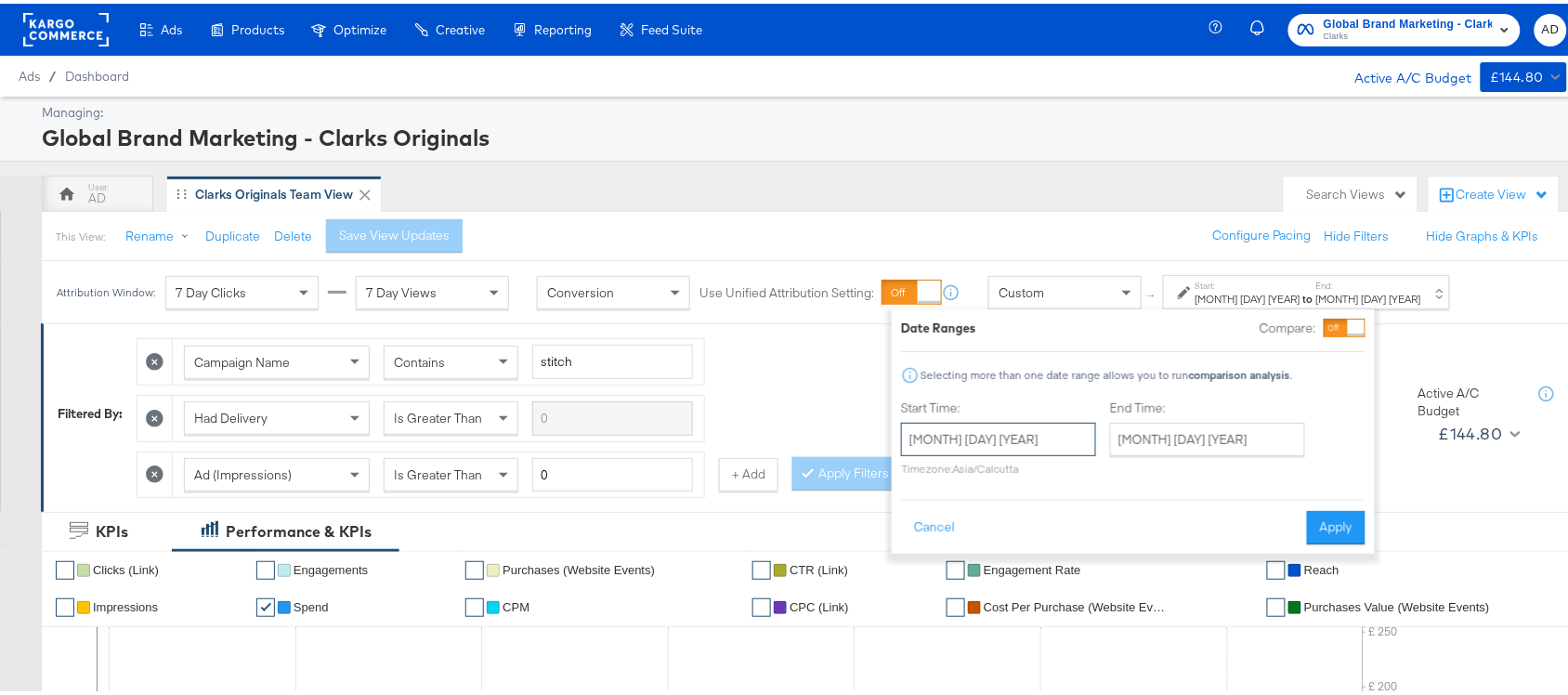 click on "July 30th 2025" at bounding box center [999, 436] 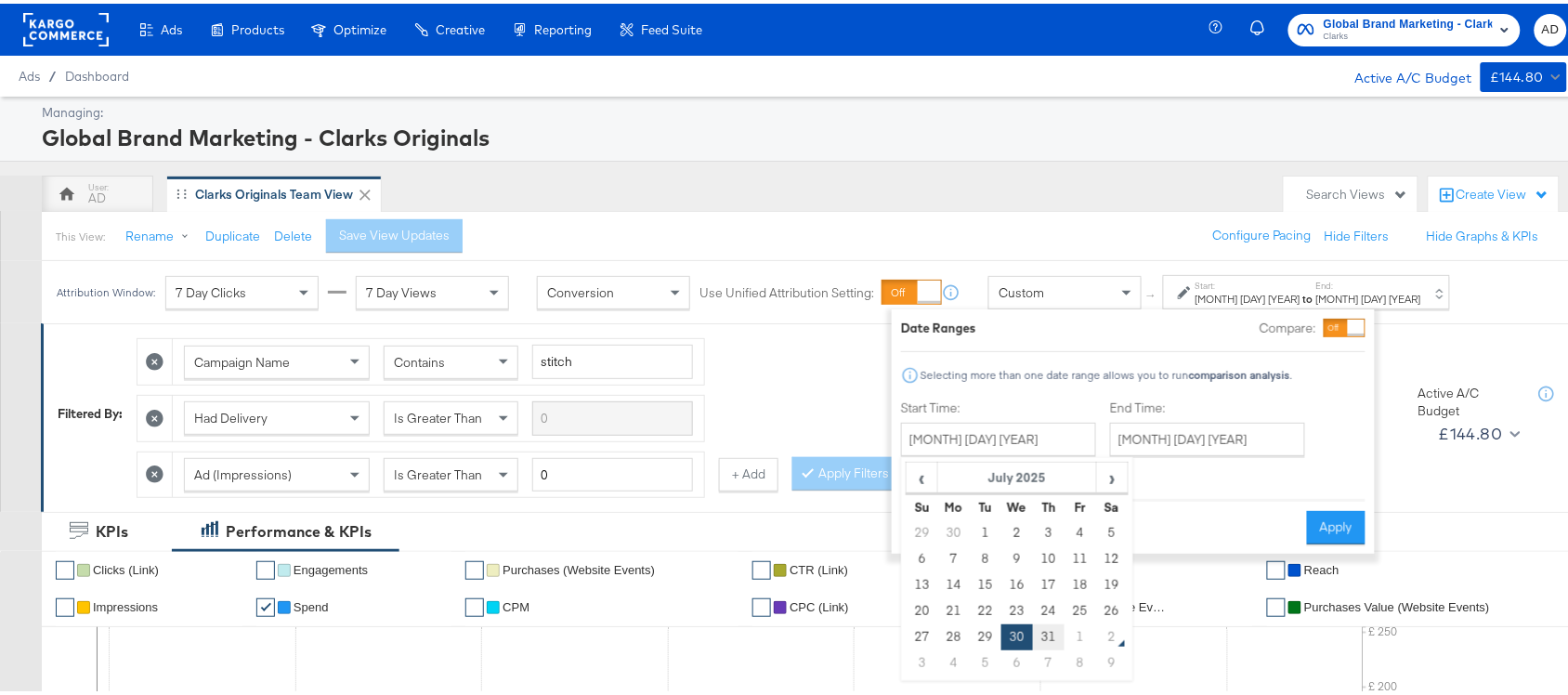 click on "31" at bounding box center (1049, 634) 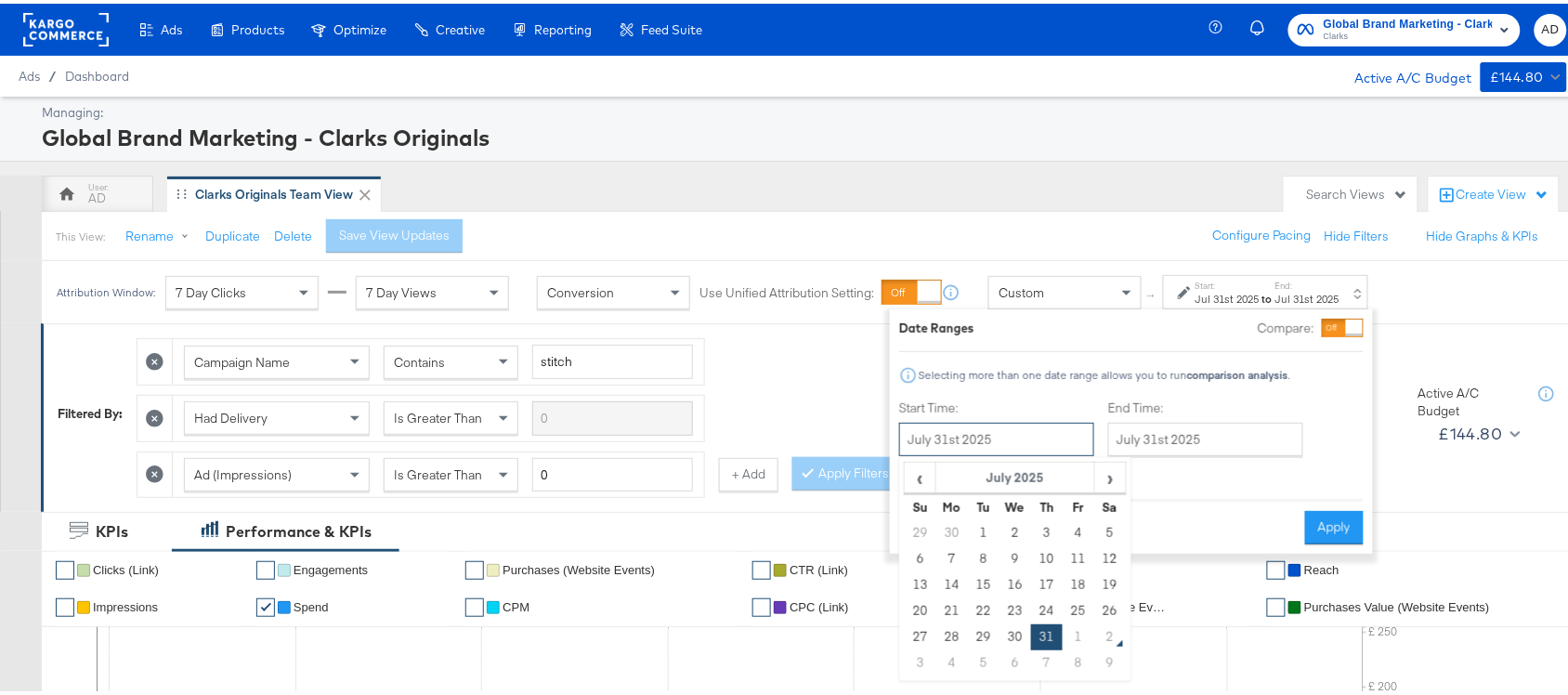 click on "July 31st 2025" at bounding box center [997, 436] 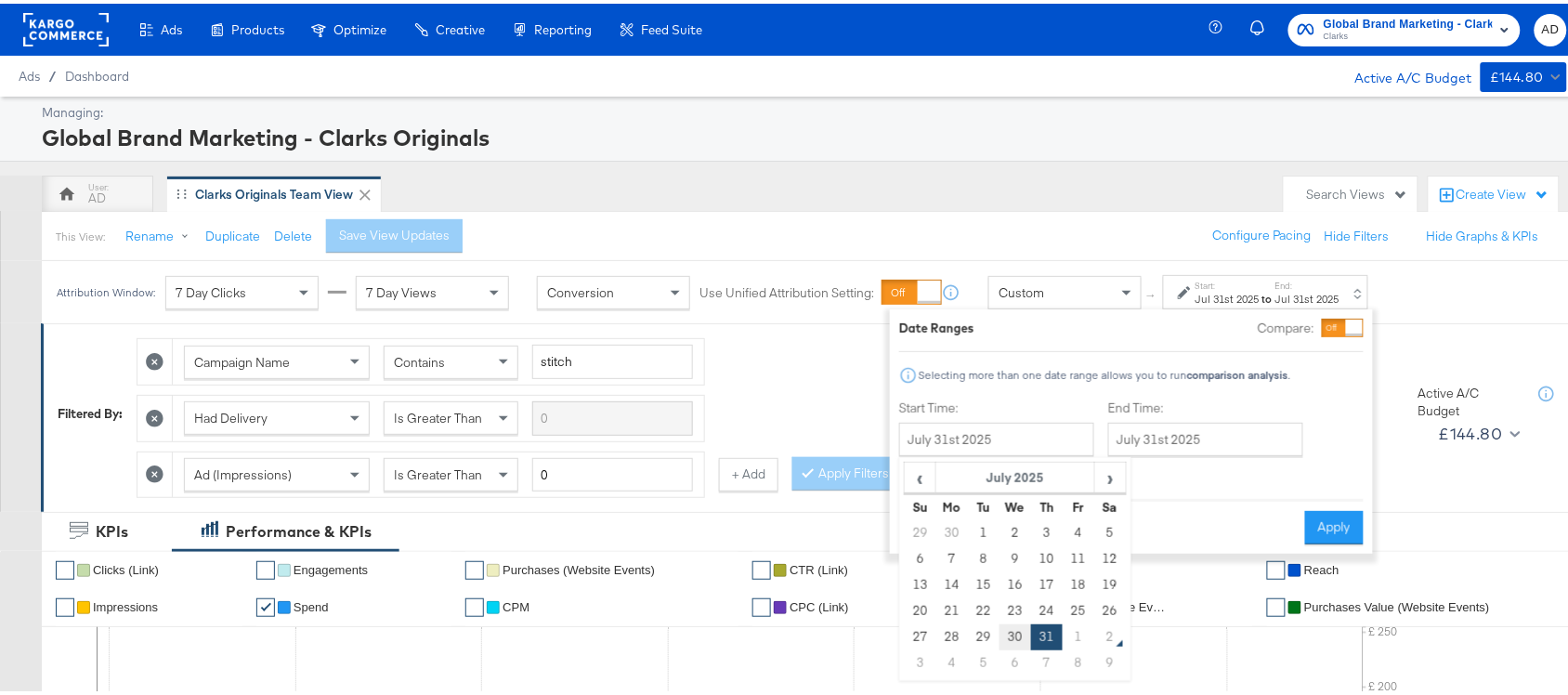 click on "30" at bounding box center (1015, 634) 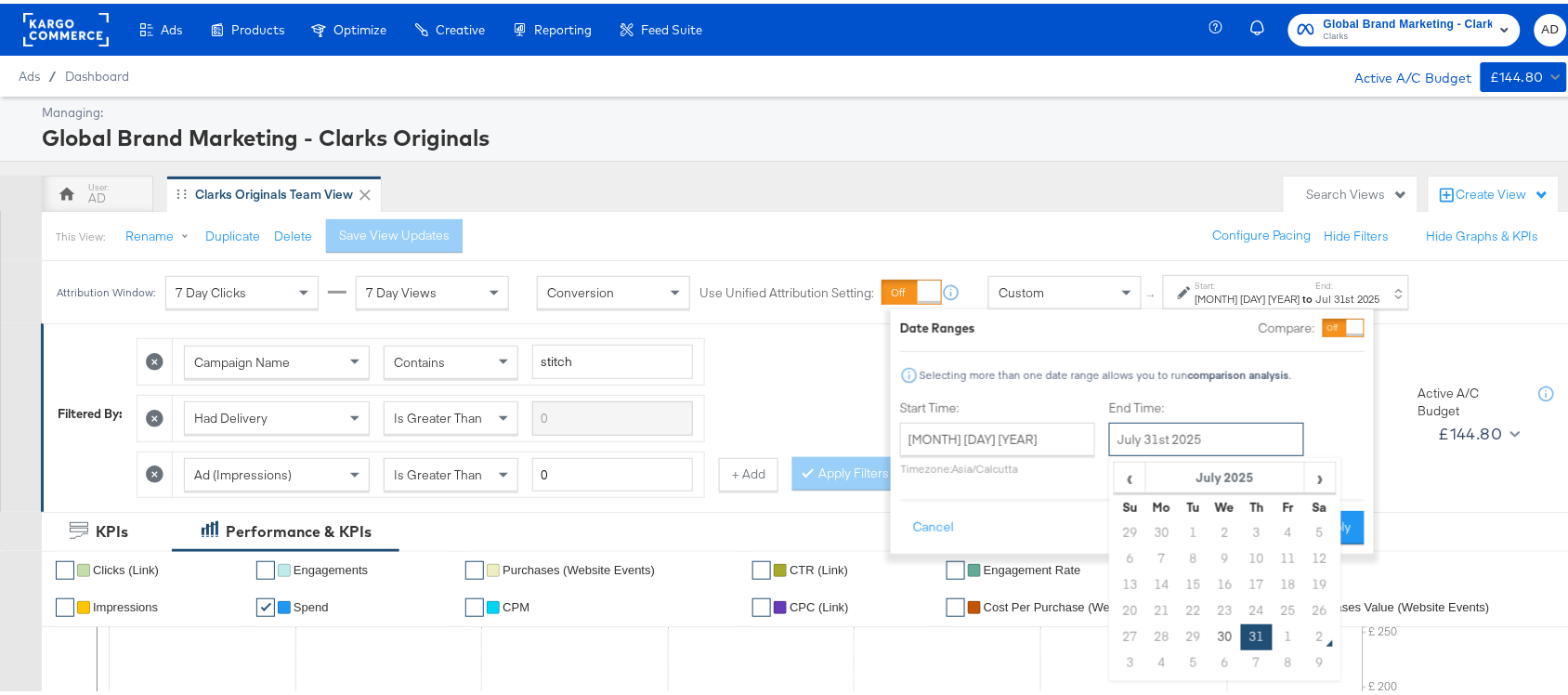 click on "July 31st 2025" at bounding box center (1207, 436) 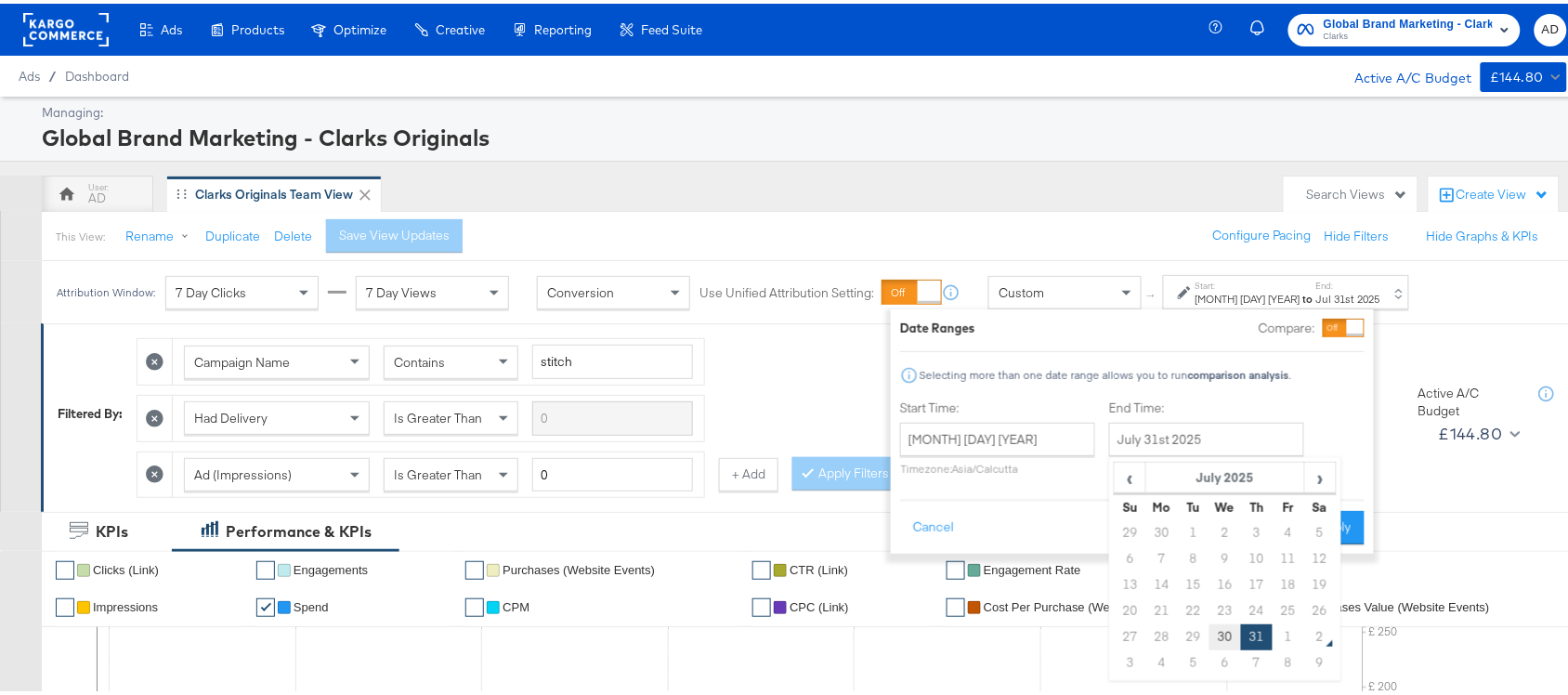click on "30" at bounding box center (1225, 634) 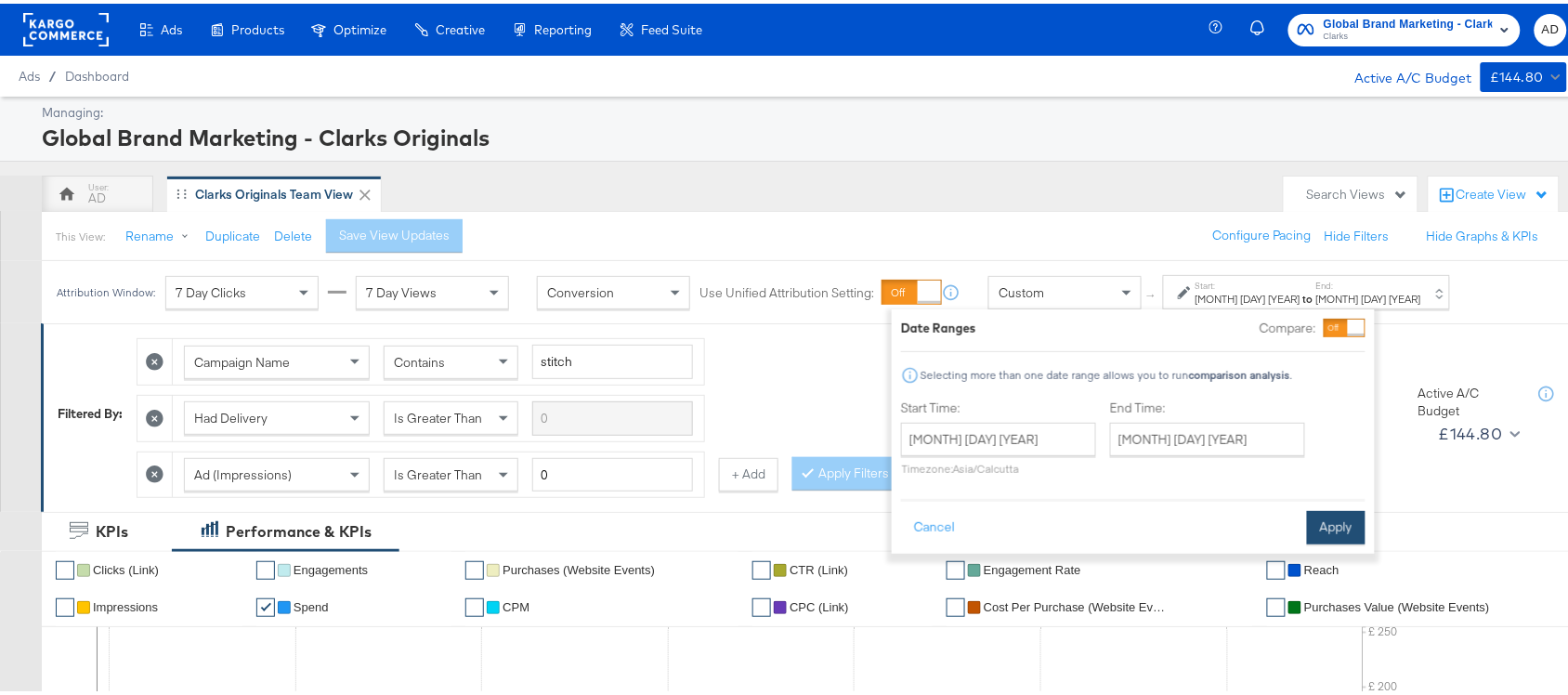 click on "Apply" at bounding box center [1336, 524] 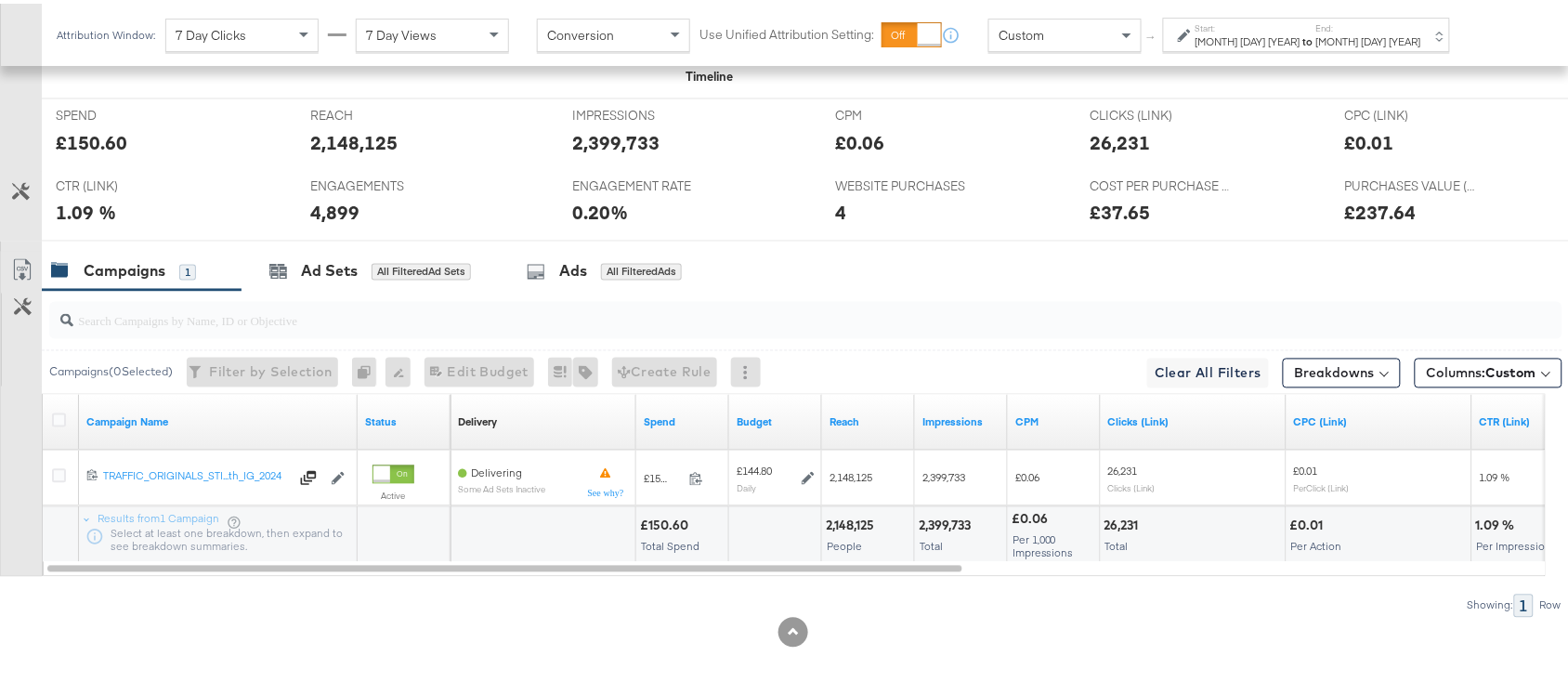 scroll, scrollTop: 857, scrollLeft: 0, axis: vertical 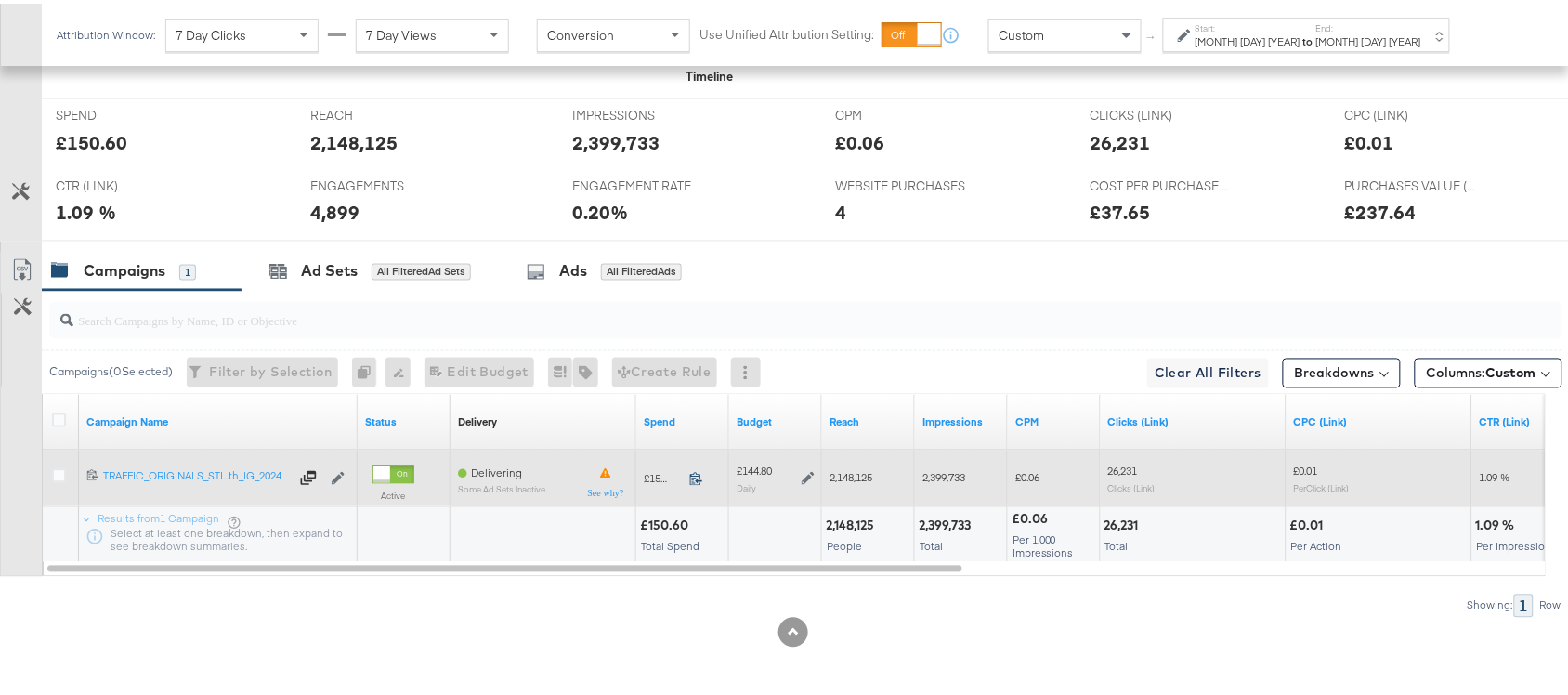 click 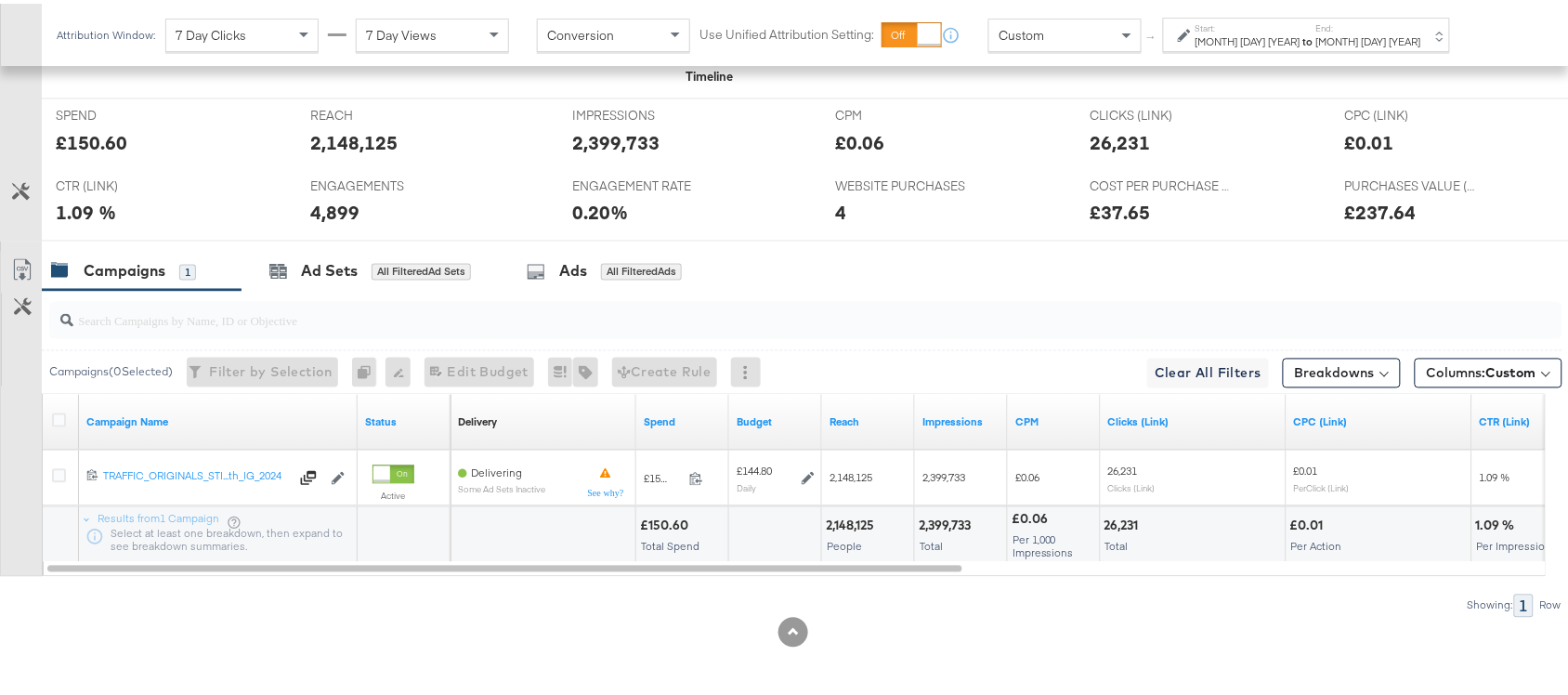 click on "Jul 30th 2025" at bounding box center (1368, 38) 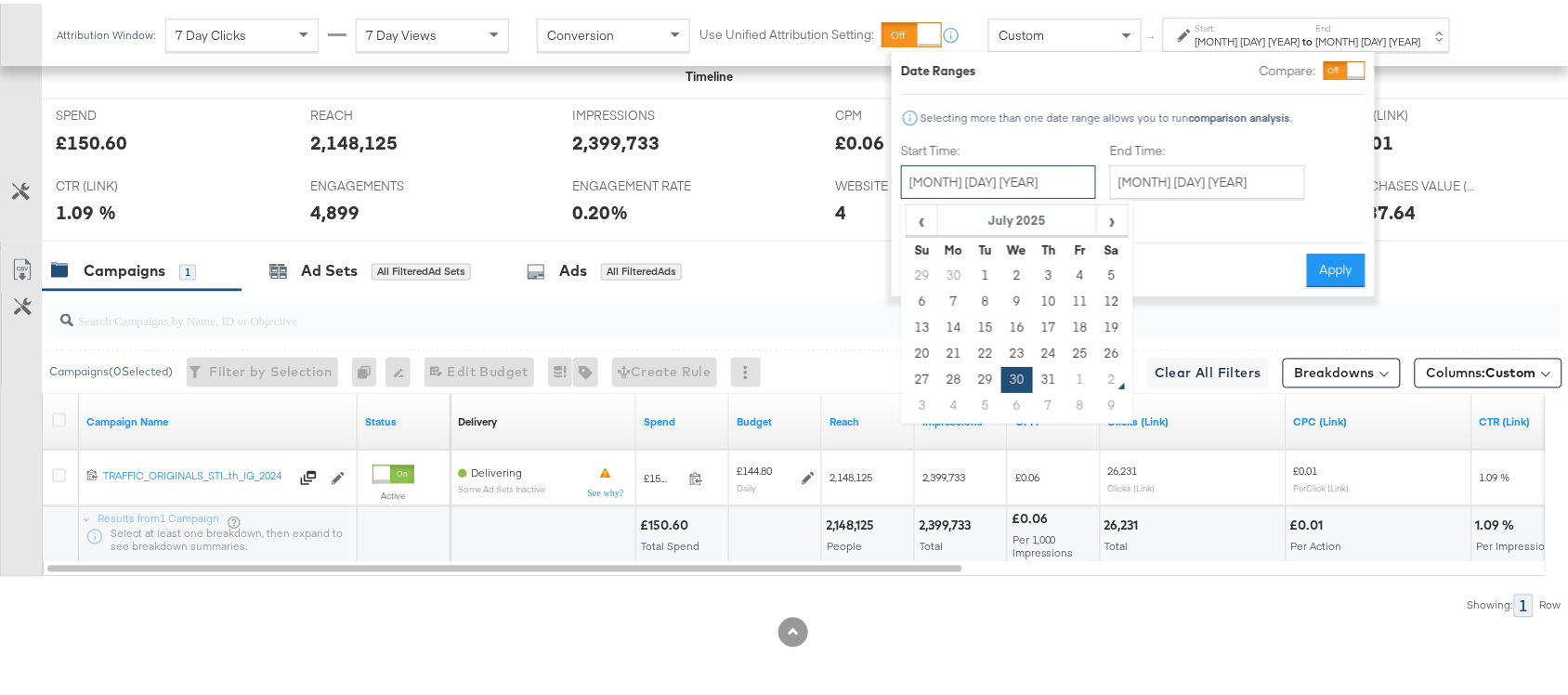 click on "July 30th 2025" at bounding box center [999, 178] 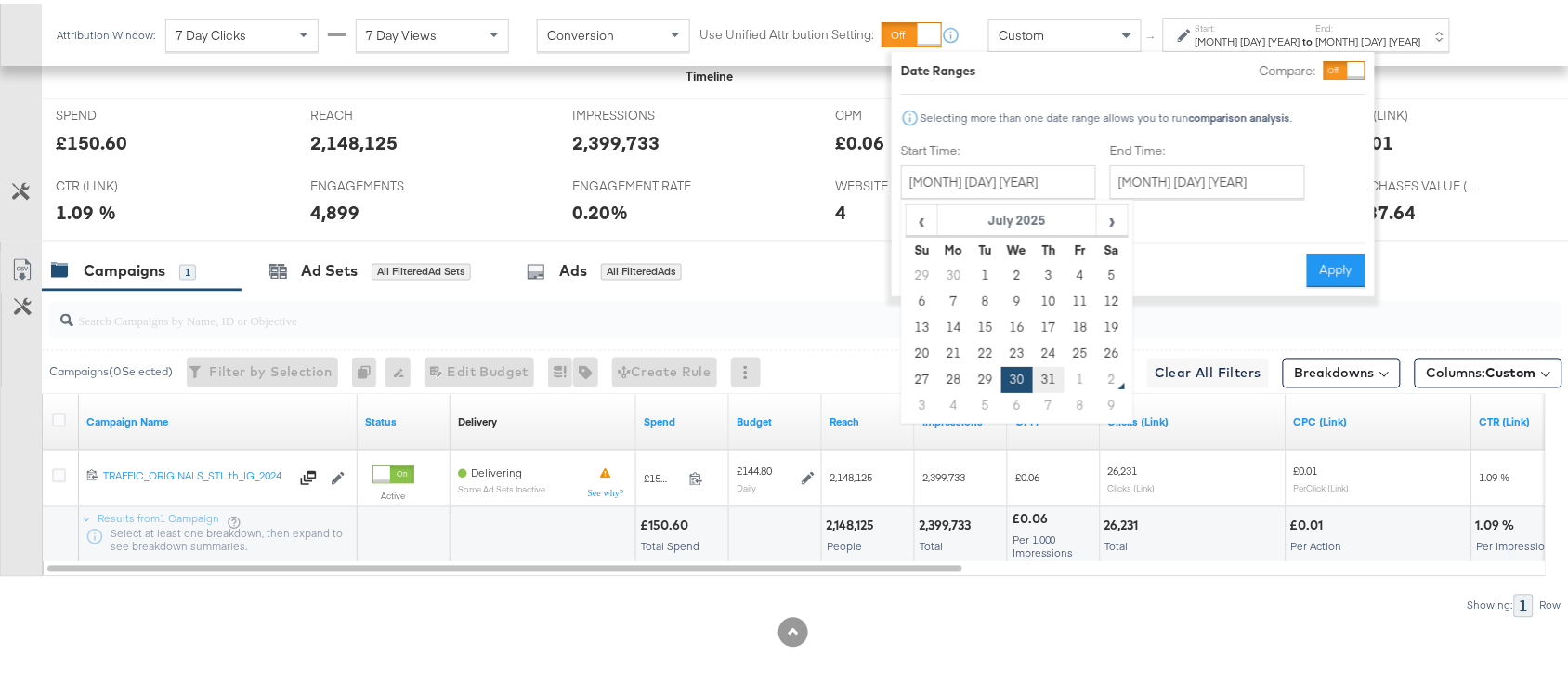 click on "31" at bounding box center [1049, 376] 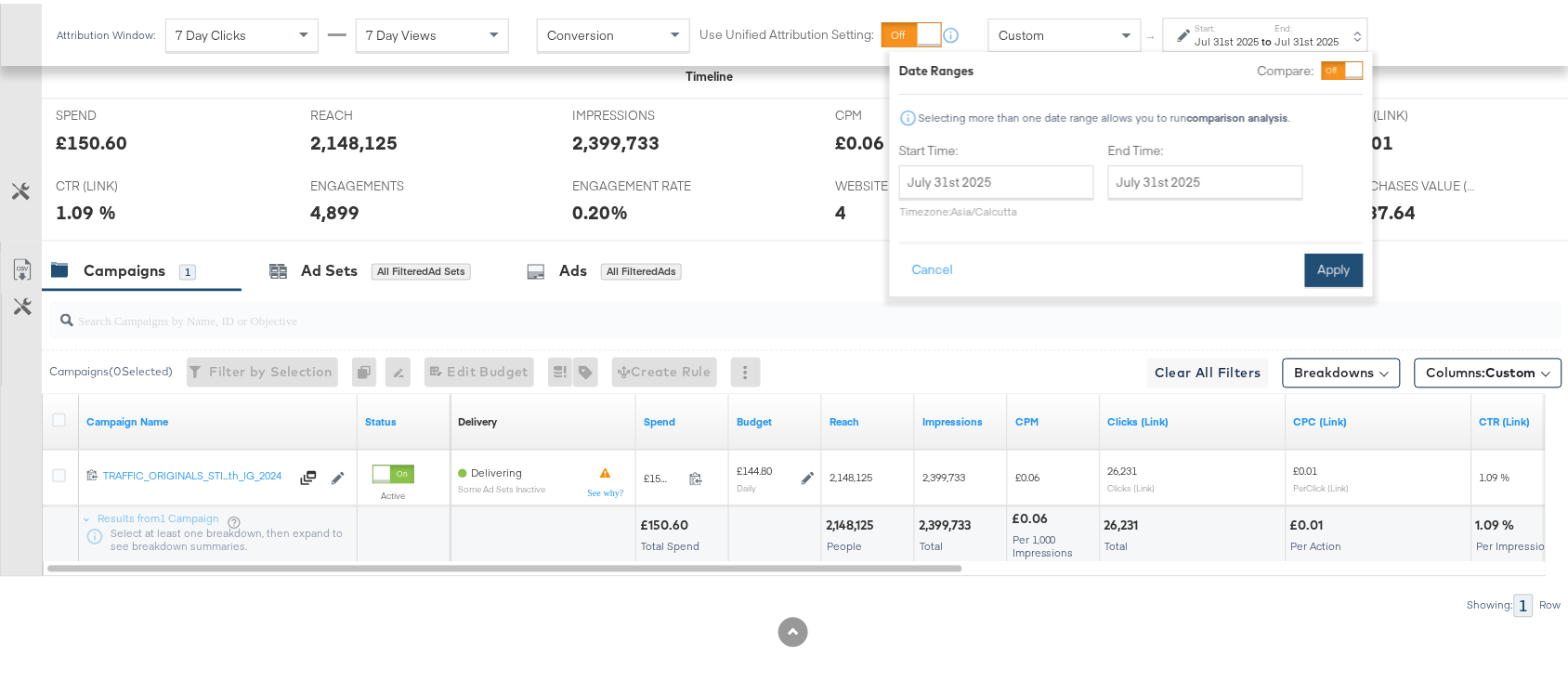 click on "Apply" at bounding box center [1334, 267] 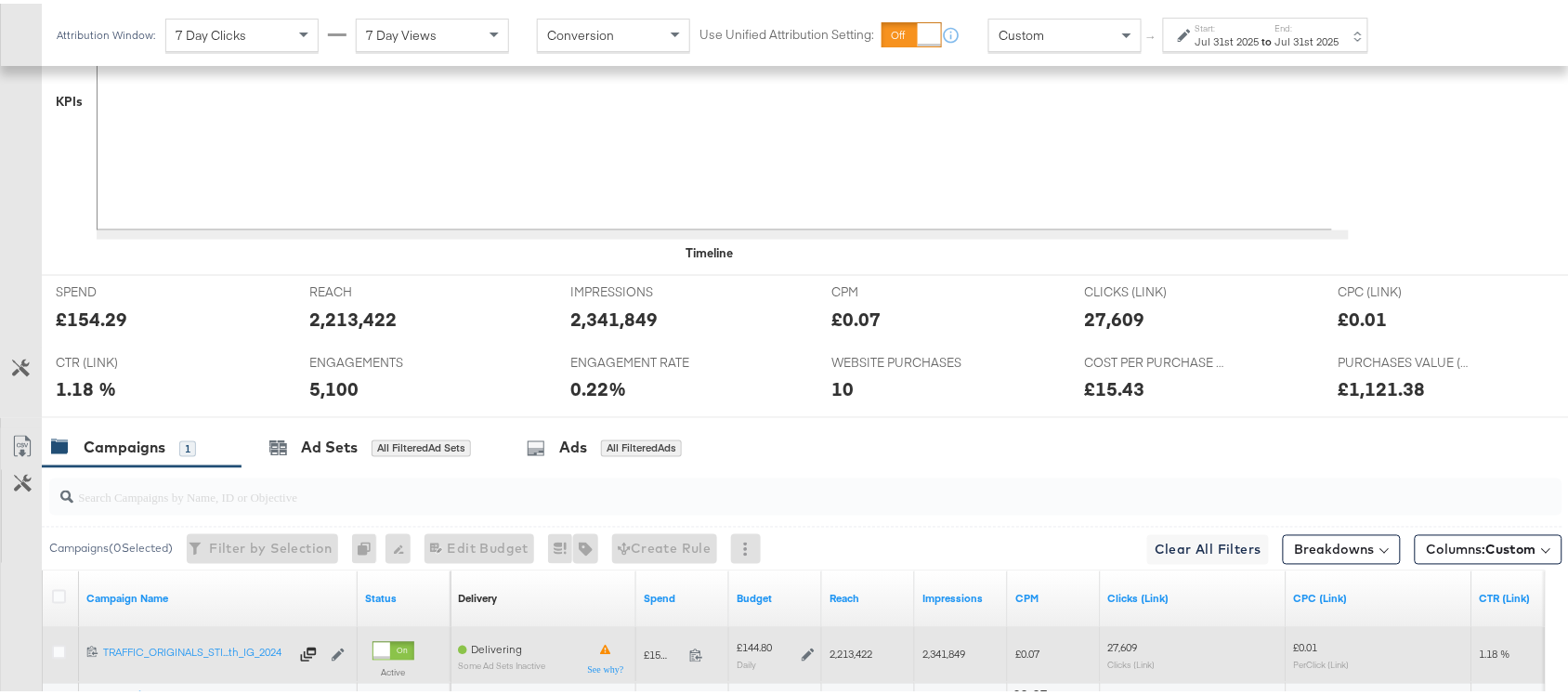 scroll, scrollTop: 857, scrollLeft: 0, axis: vertical 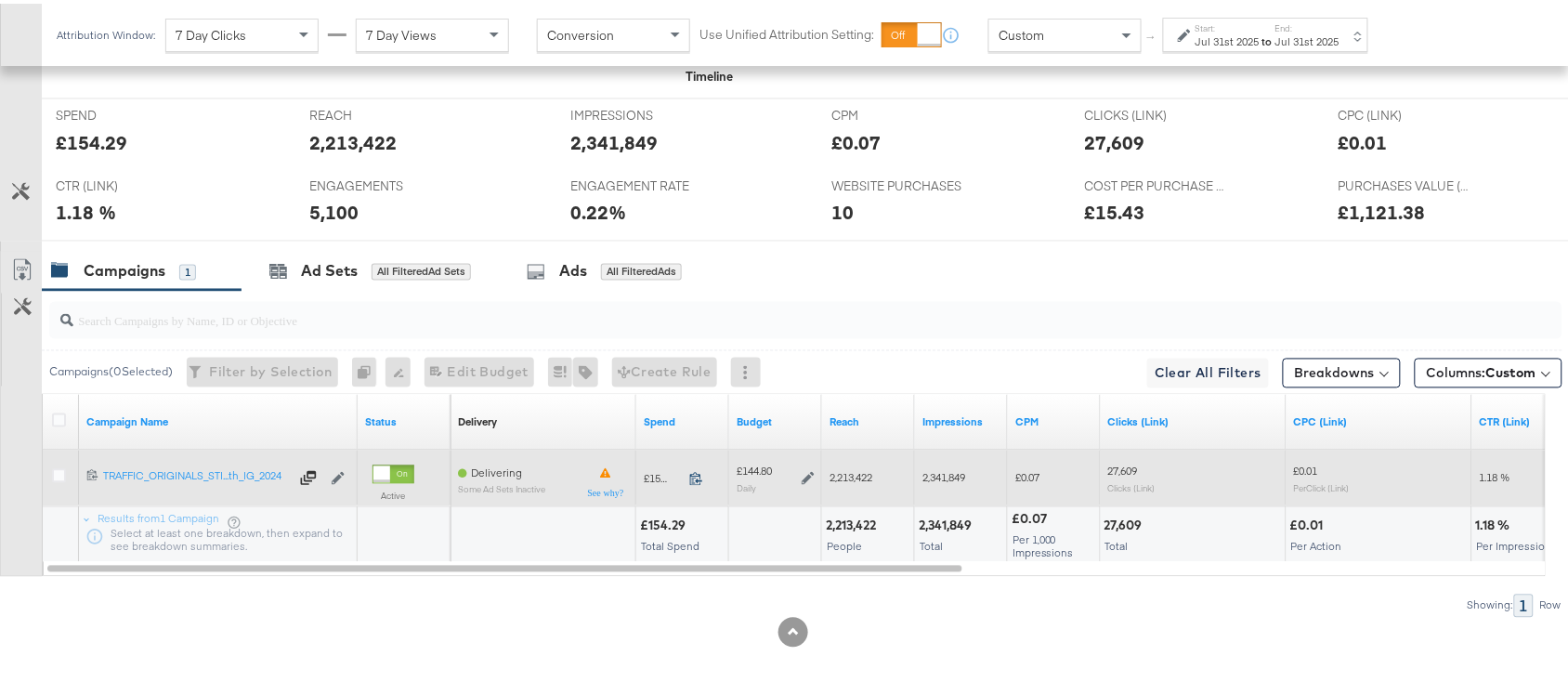 click 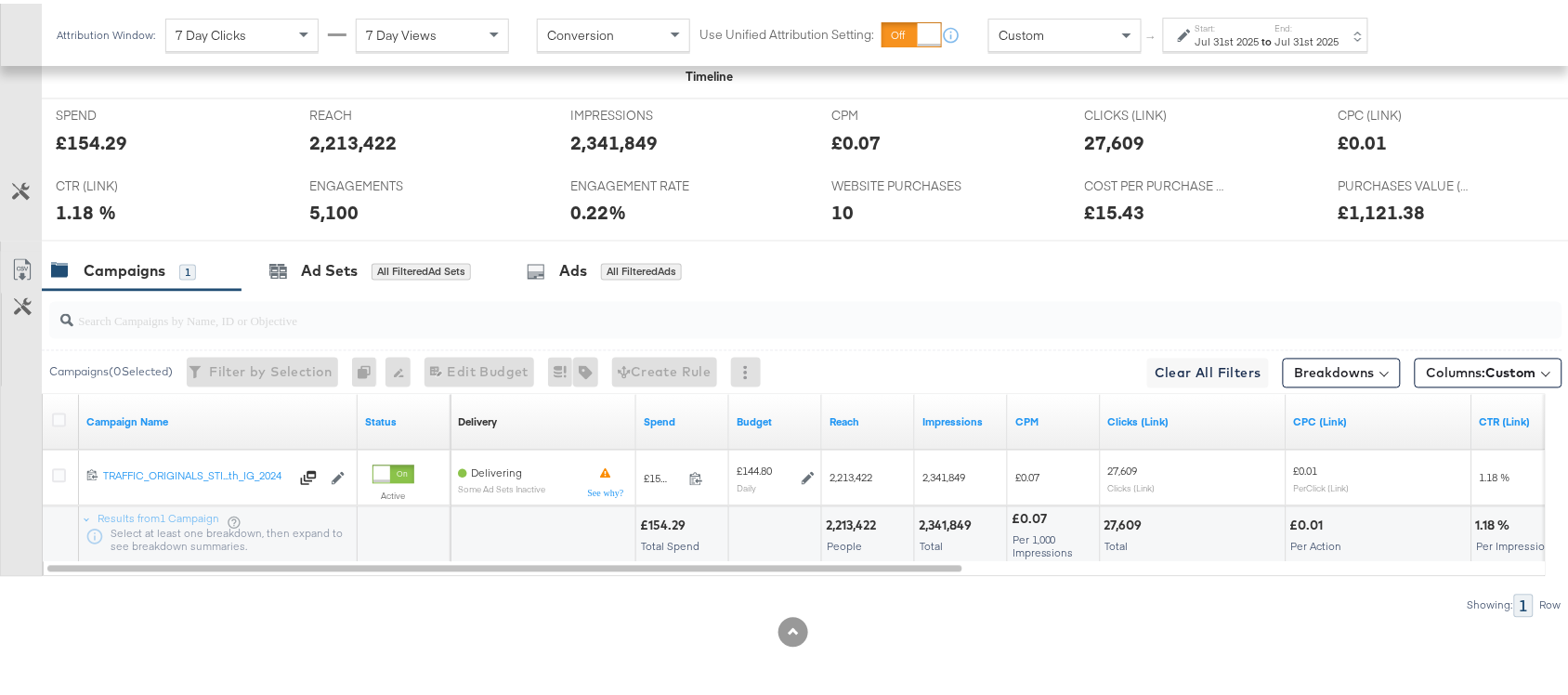 click on "Jul 31st 2025" at bounding box center [1307, 38] 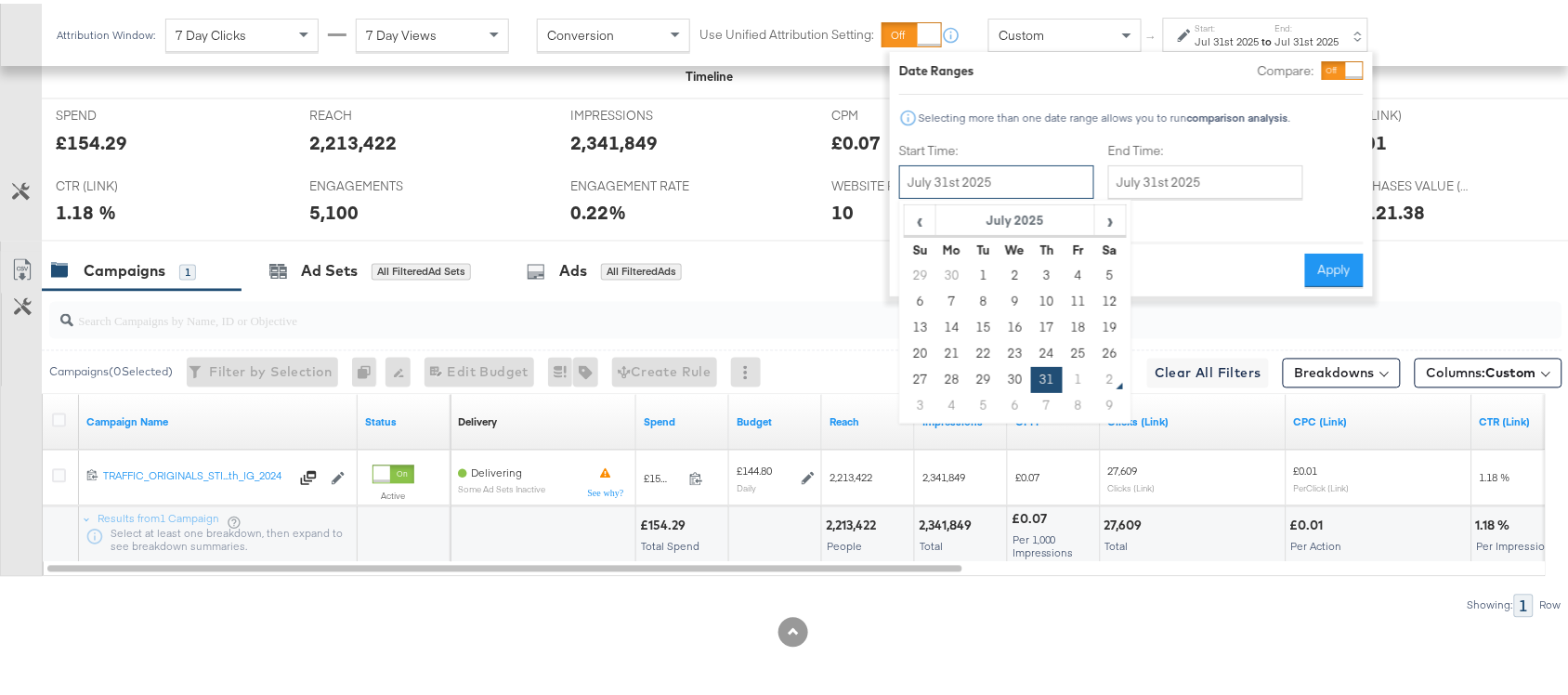 click on "July 31st 2025" at bounding box center (997, 178) 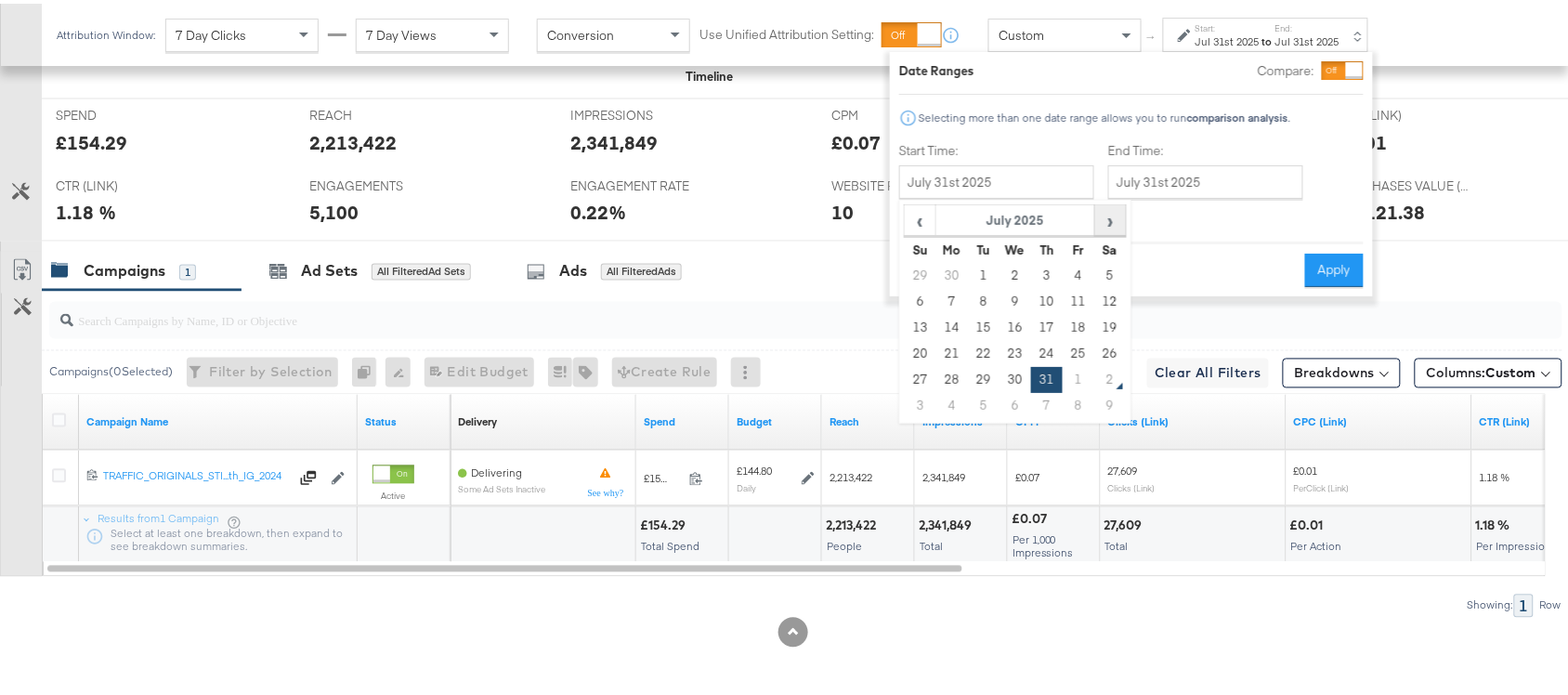 click on "›" at bounding box center (1110, 216) 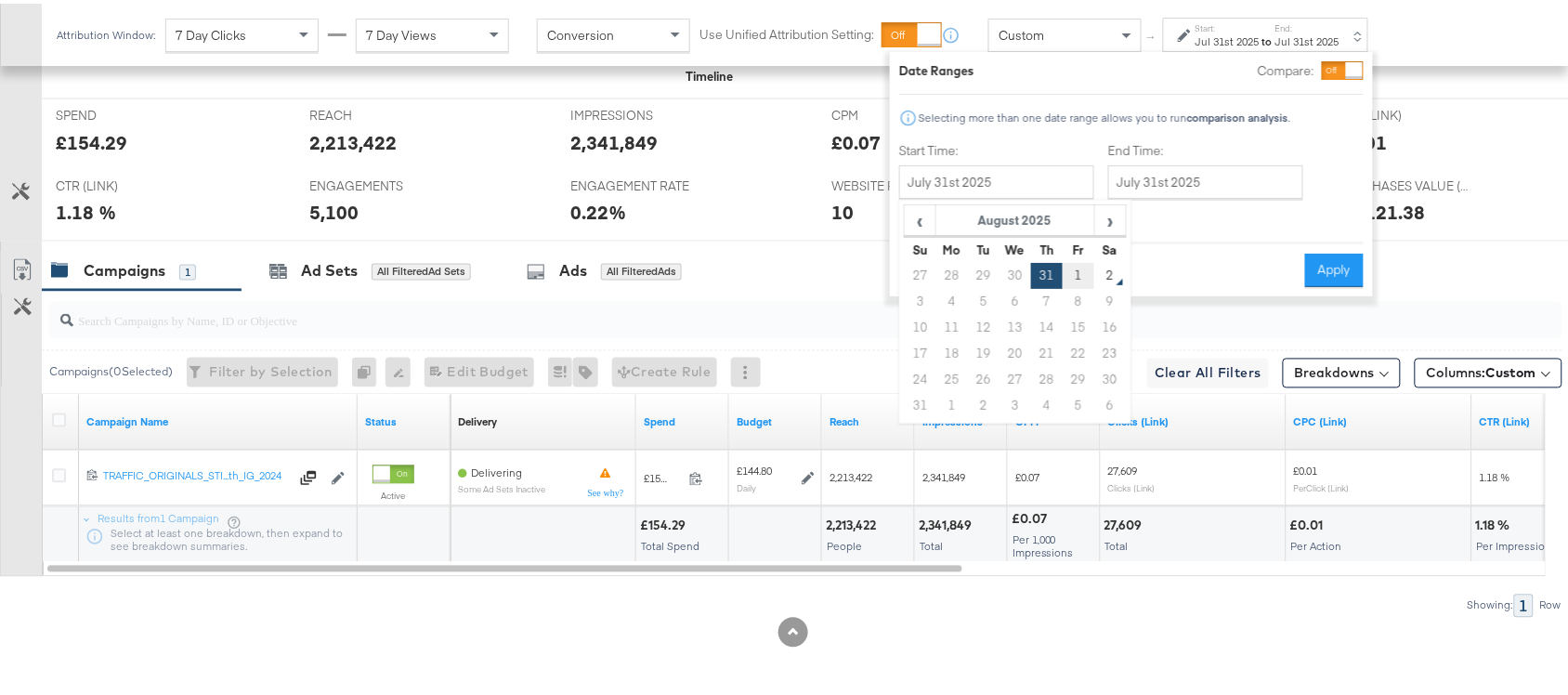 click on "1" at bounding box center (1078, 272) 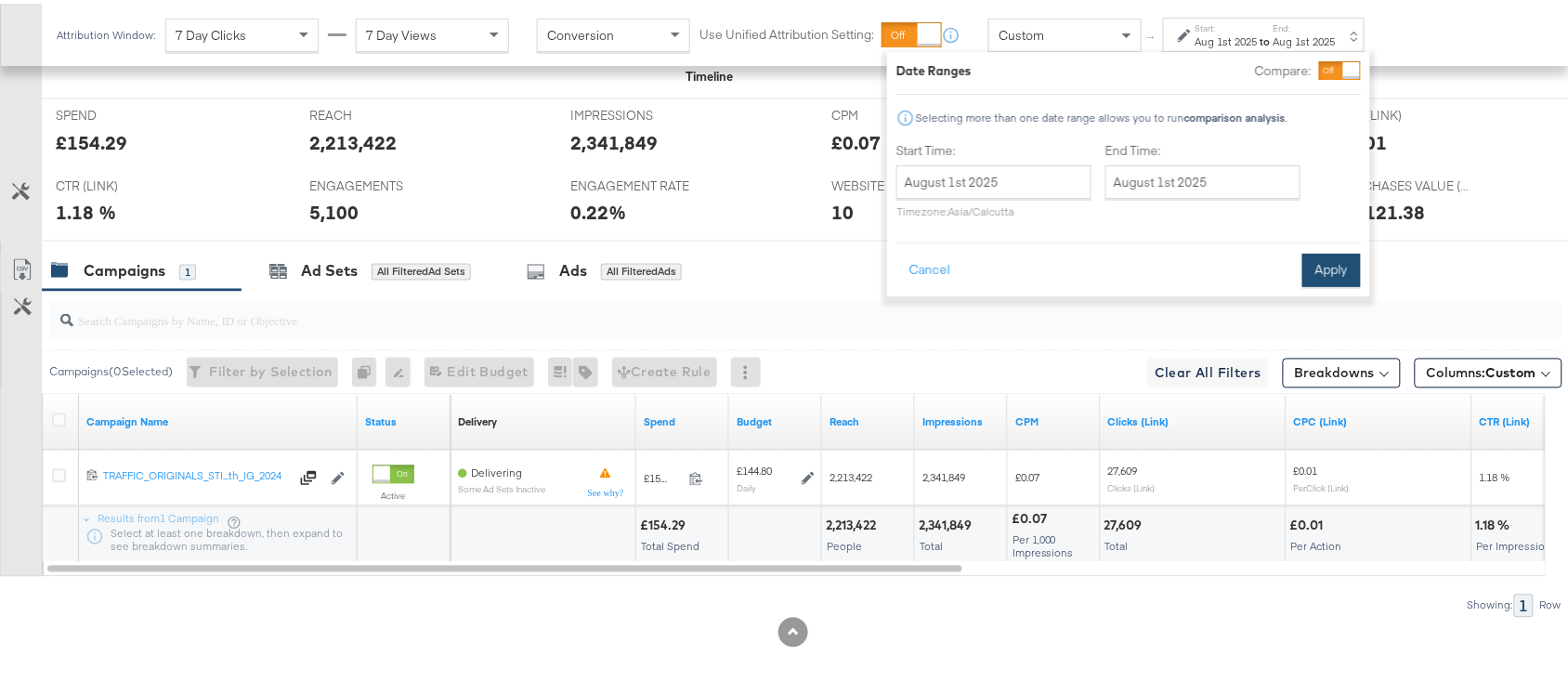click on "Apply" at bounding box center [1331, 267] 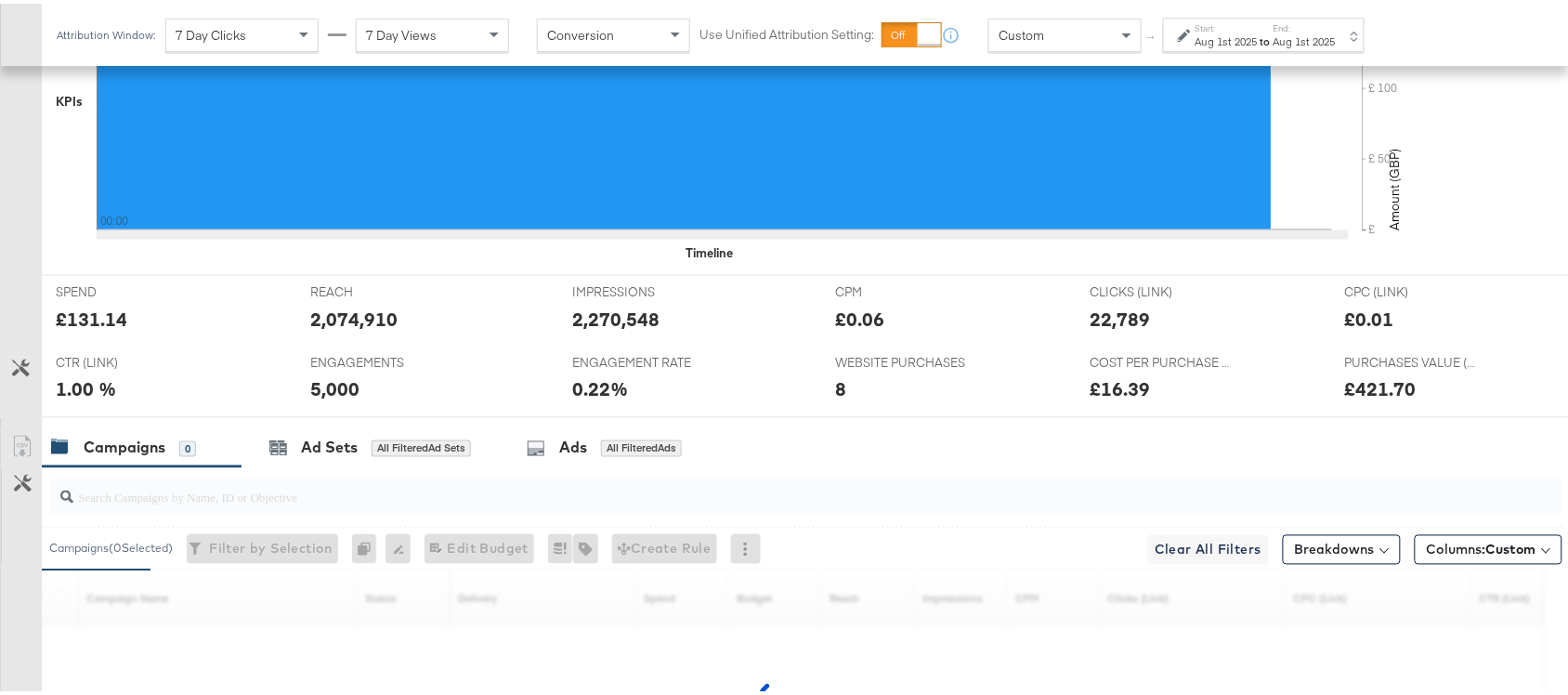 scroll, scrollTop: 857, scrollLeft: 0, axis: vertical 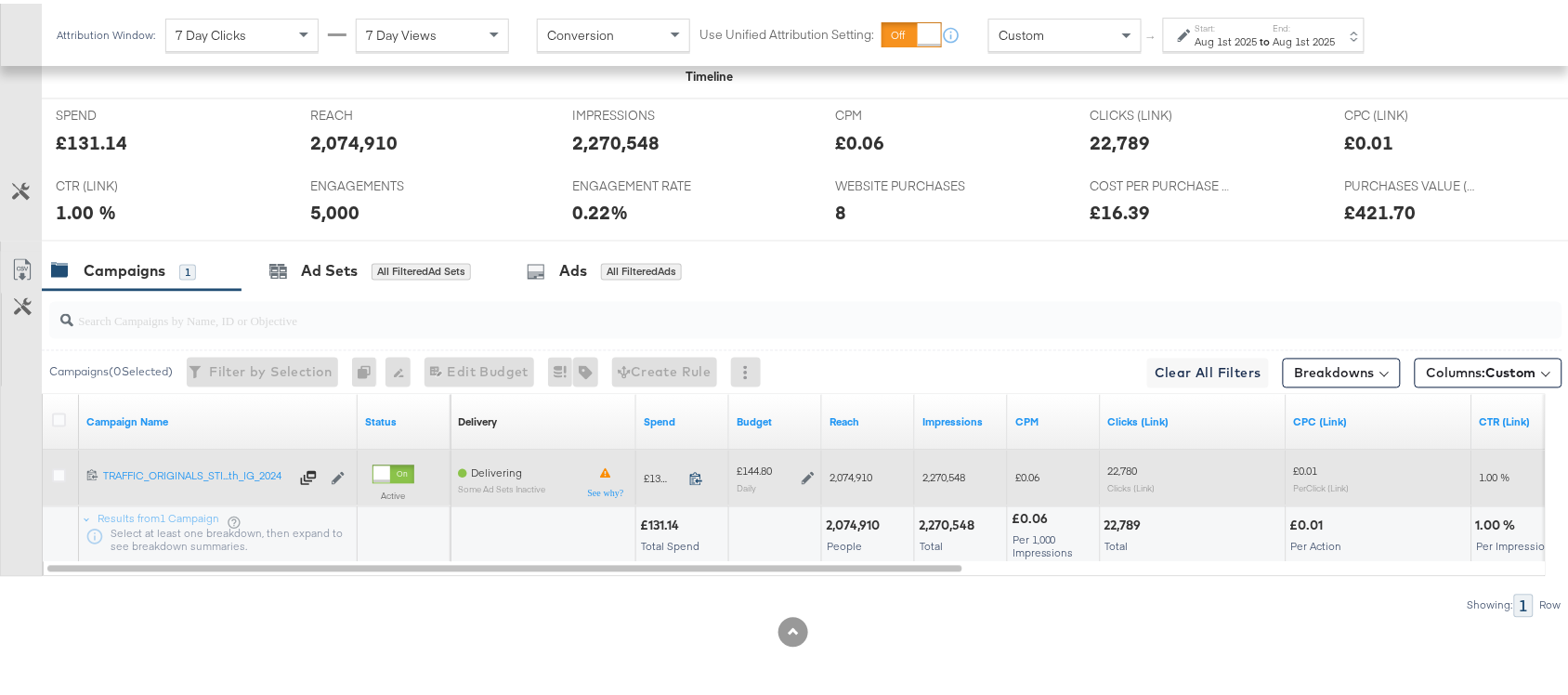 click 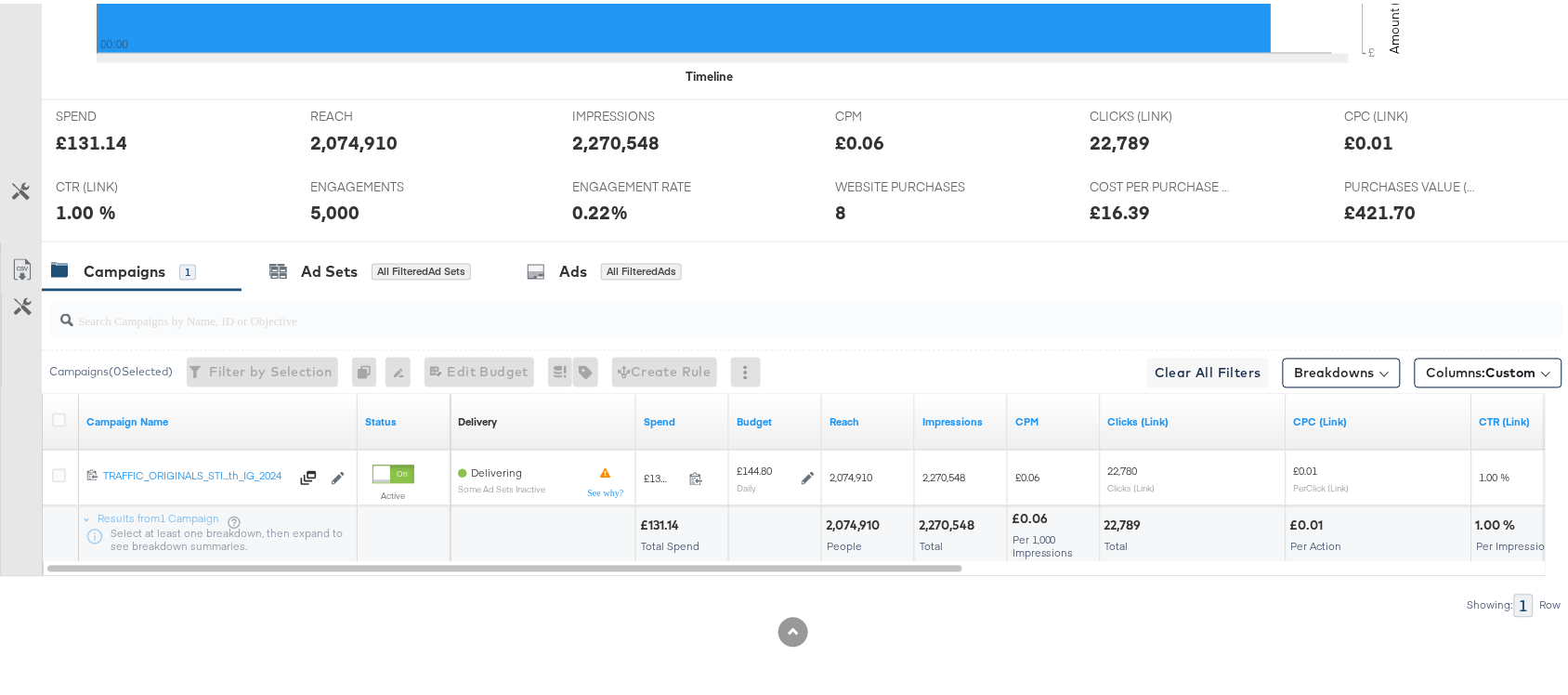 scroll, scrollTop: 0, scrollLeft: 0, axis: both 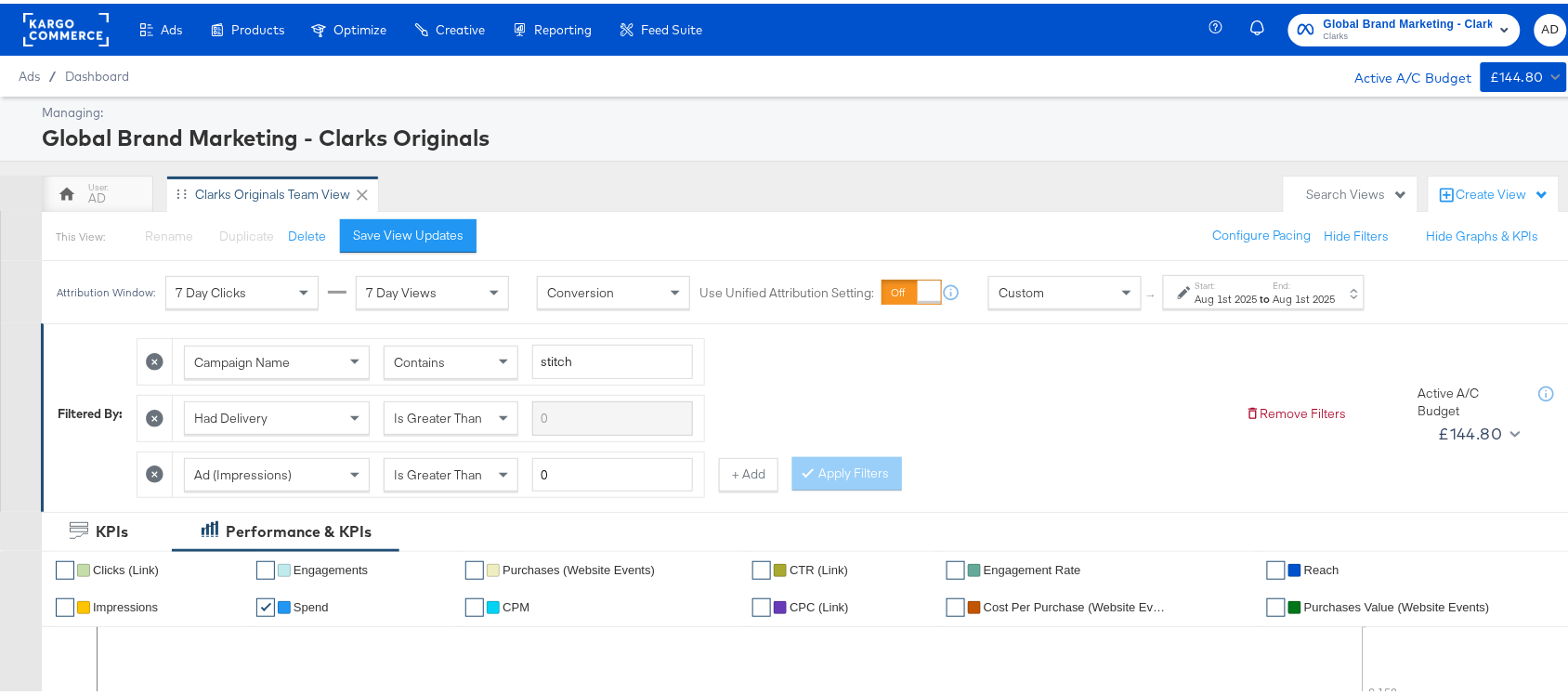 click 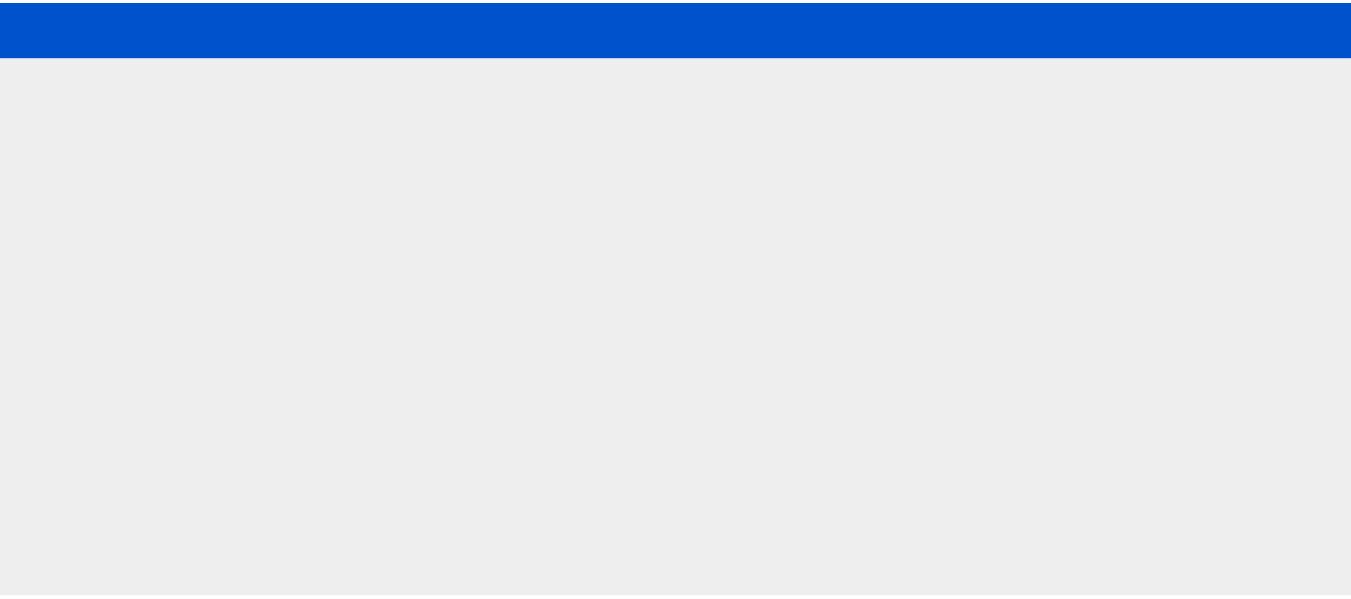 scroll, scrollTop: 0, scrollLeft: 0, axis: both 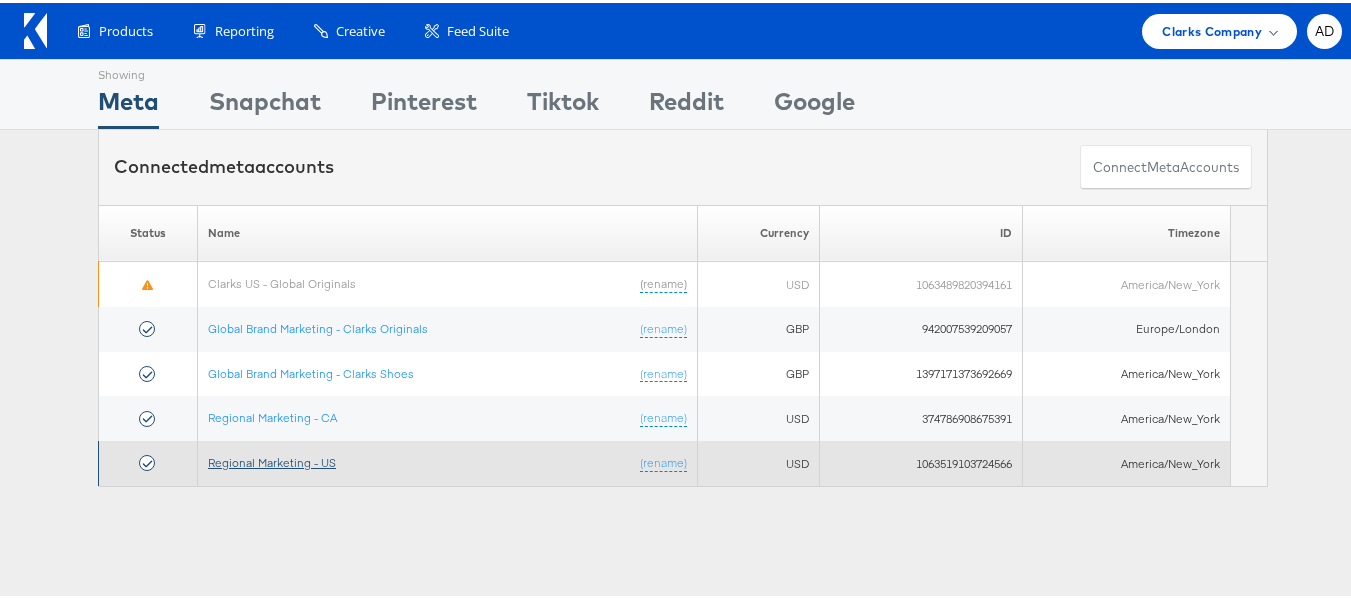 click on "Regional Marketing - US" at bounding box center [272, 459] 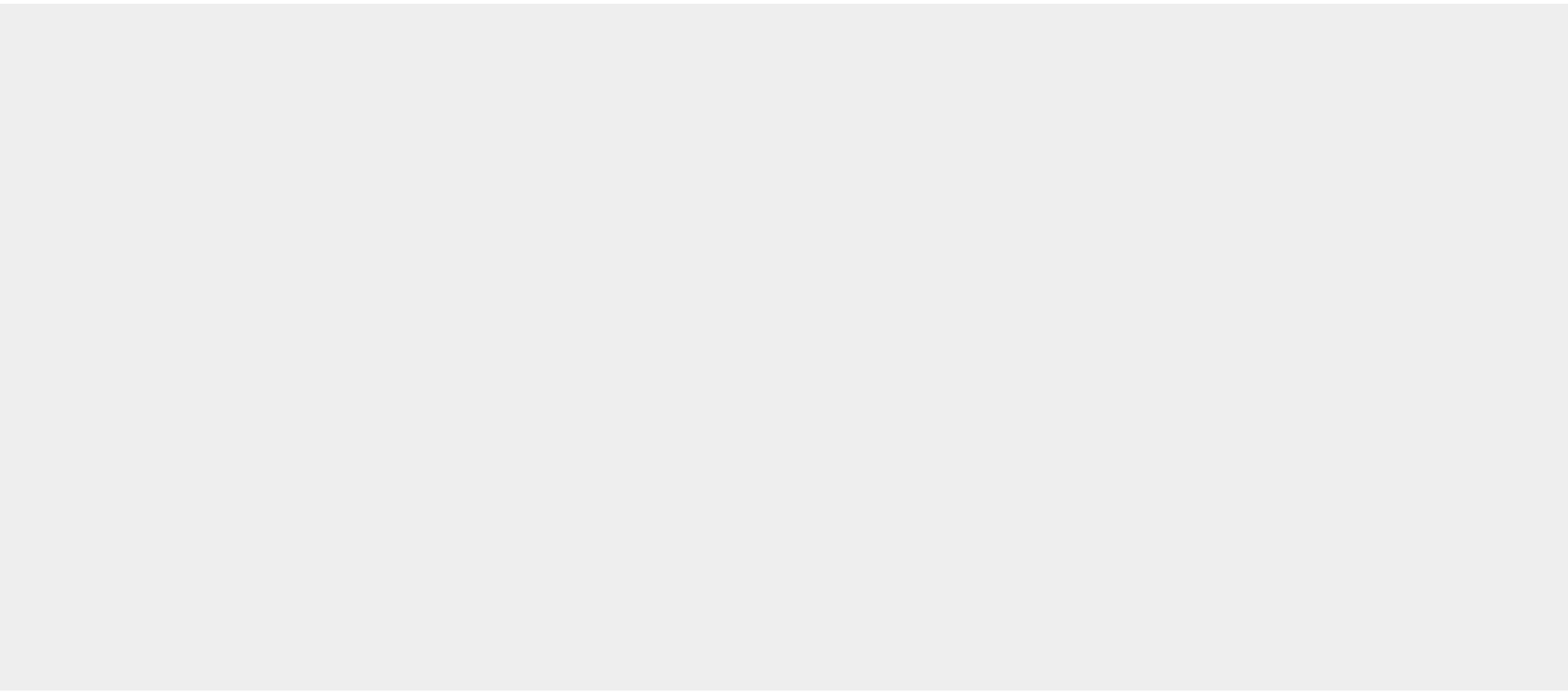 scroll, scrollTop: 0, scrollLeft: 0, axis: both 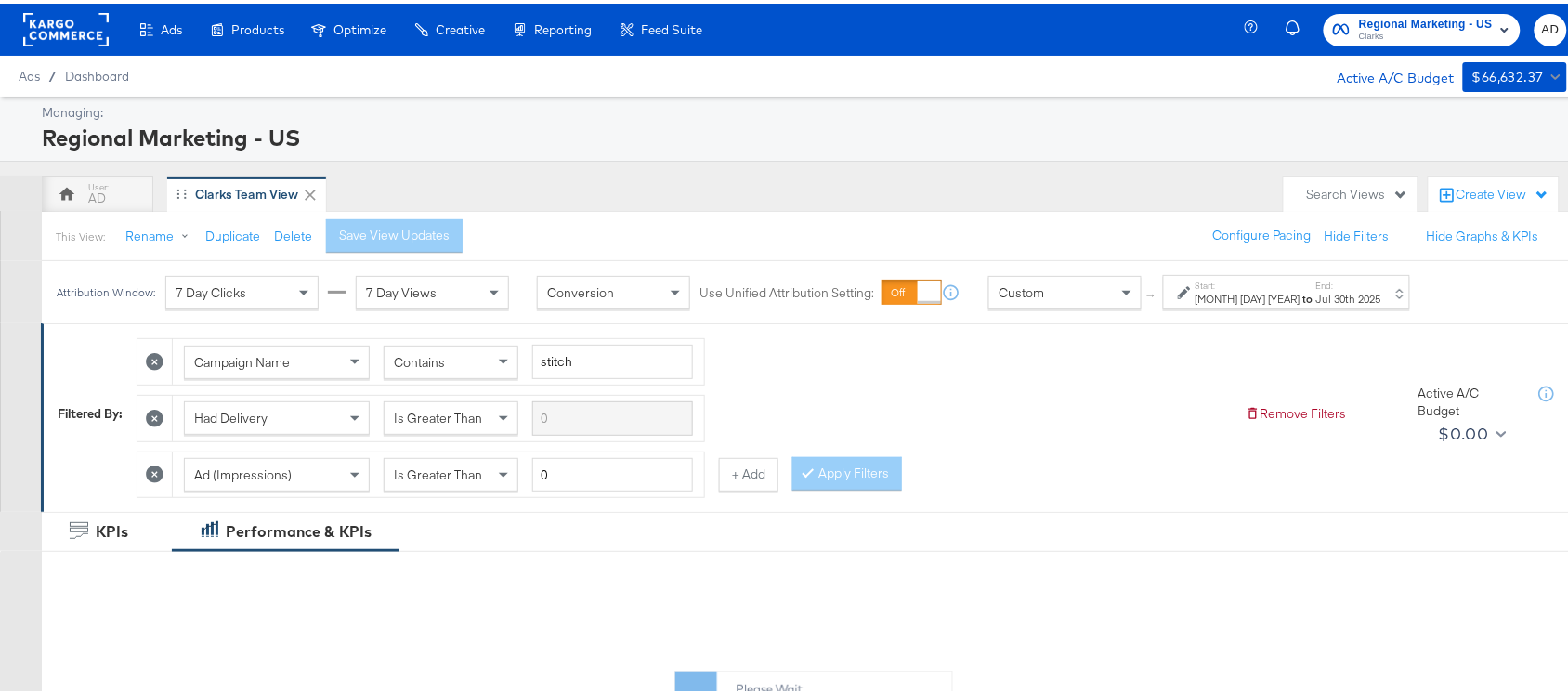 click on "to" at bounding box center (1308, 295) 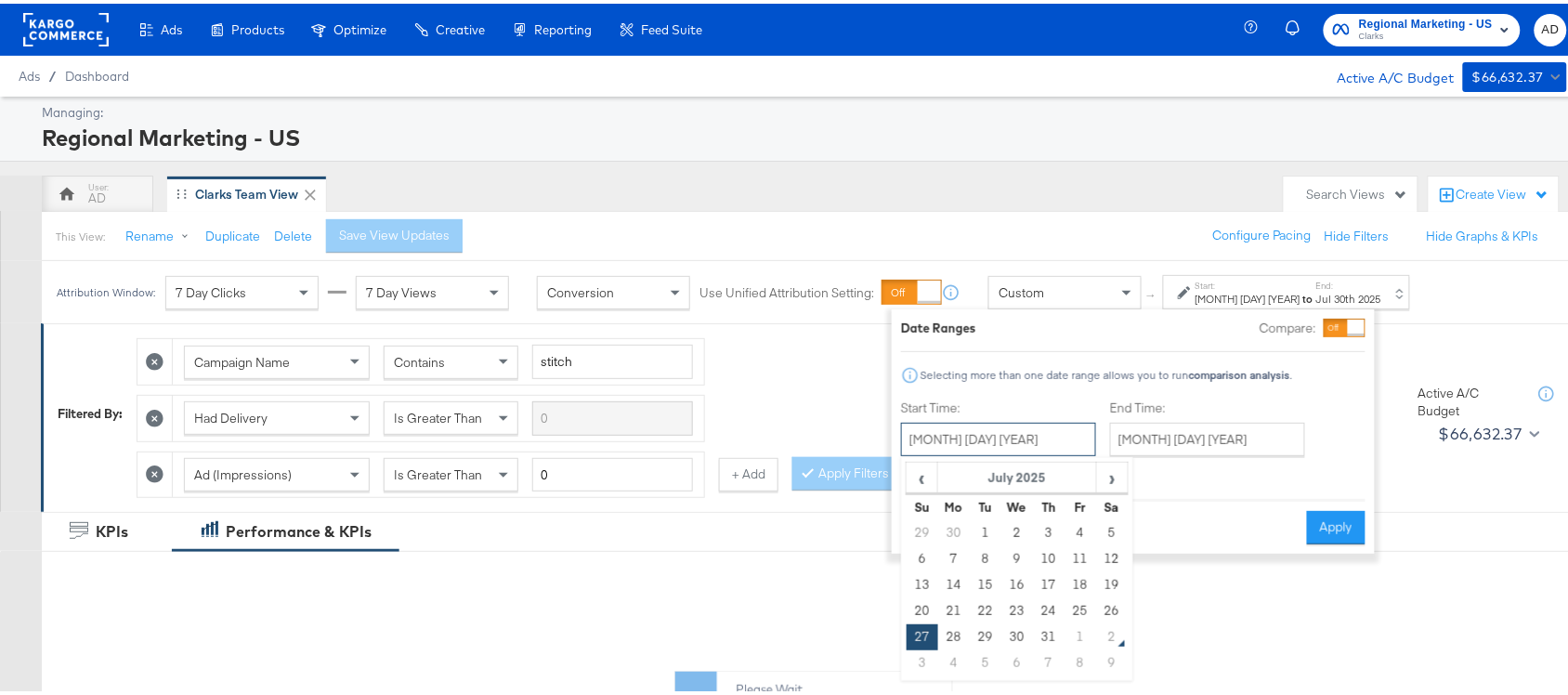 click on "July 27th 2025" at bounding box center [999, 436] 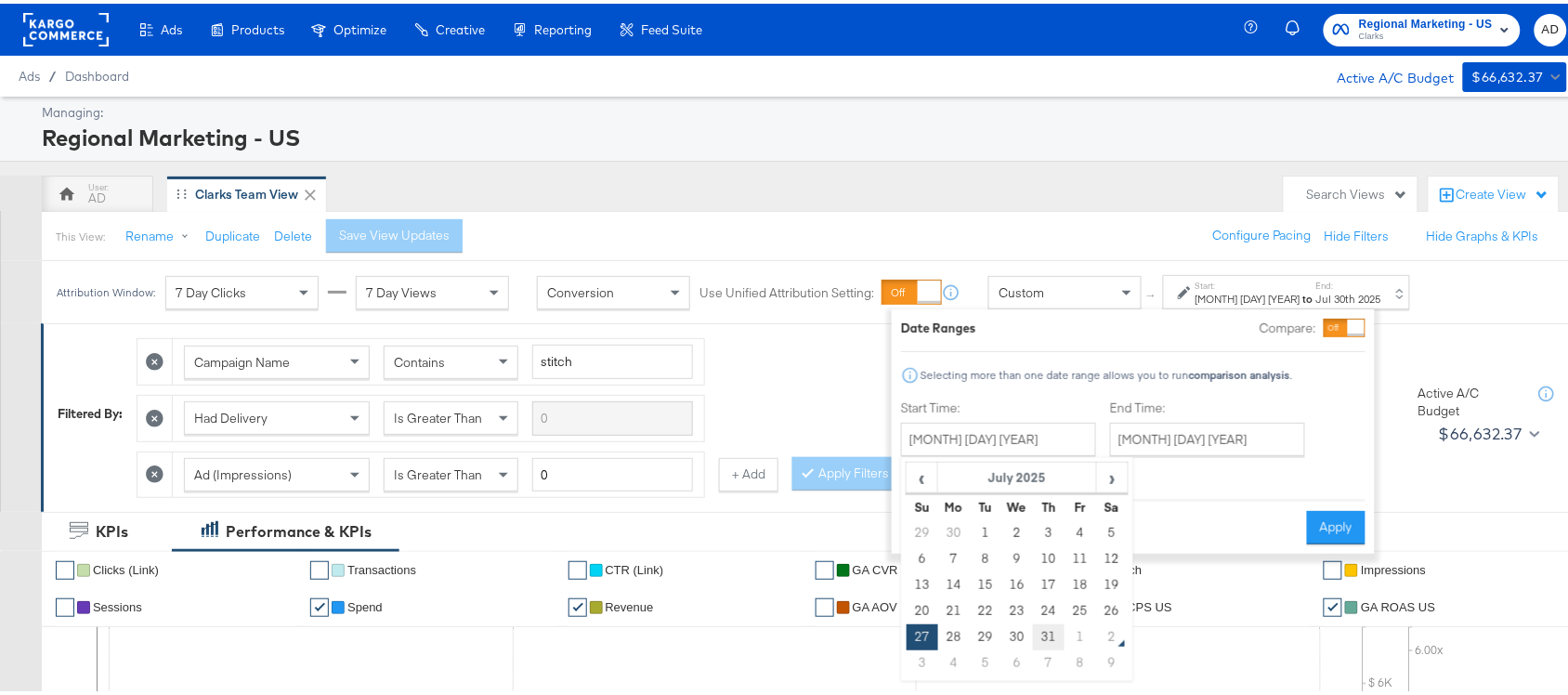 click on "31" at bounding box center (1049, 634) 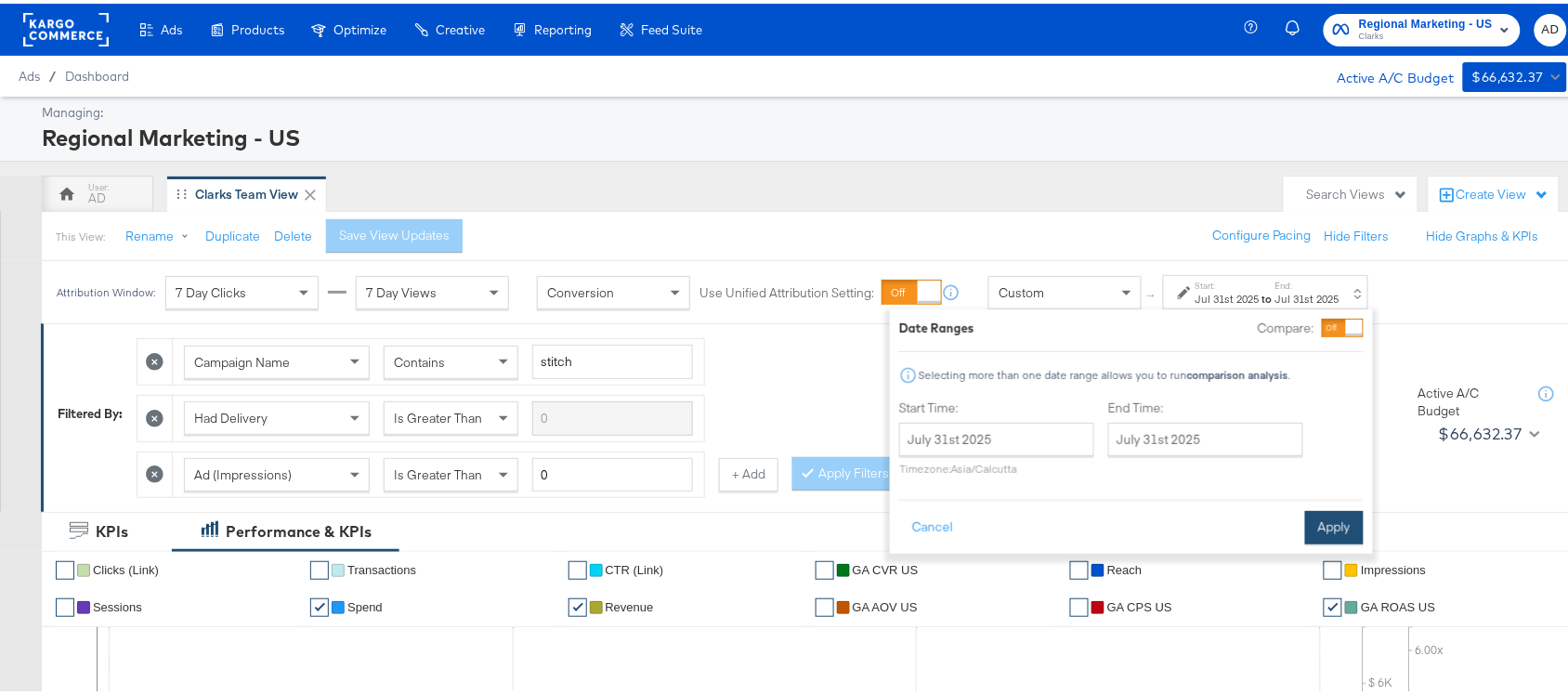 click on "Apply" at bounding box center (1334, 524) 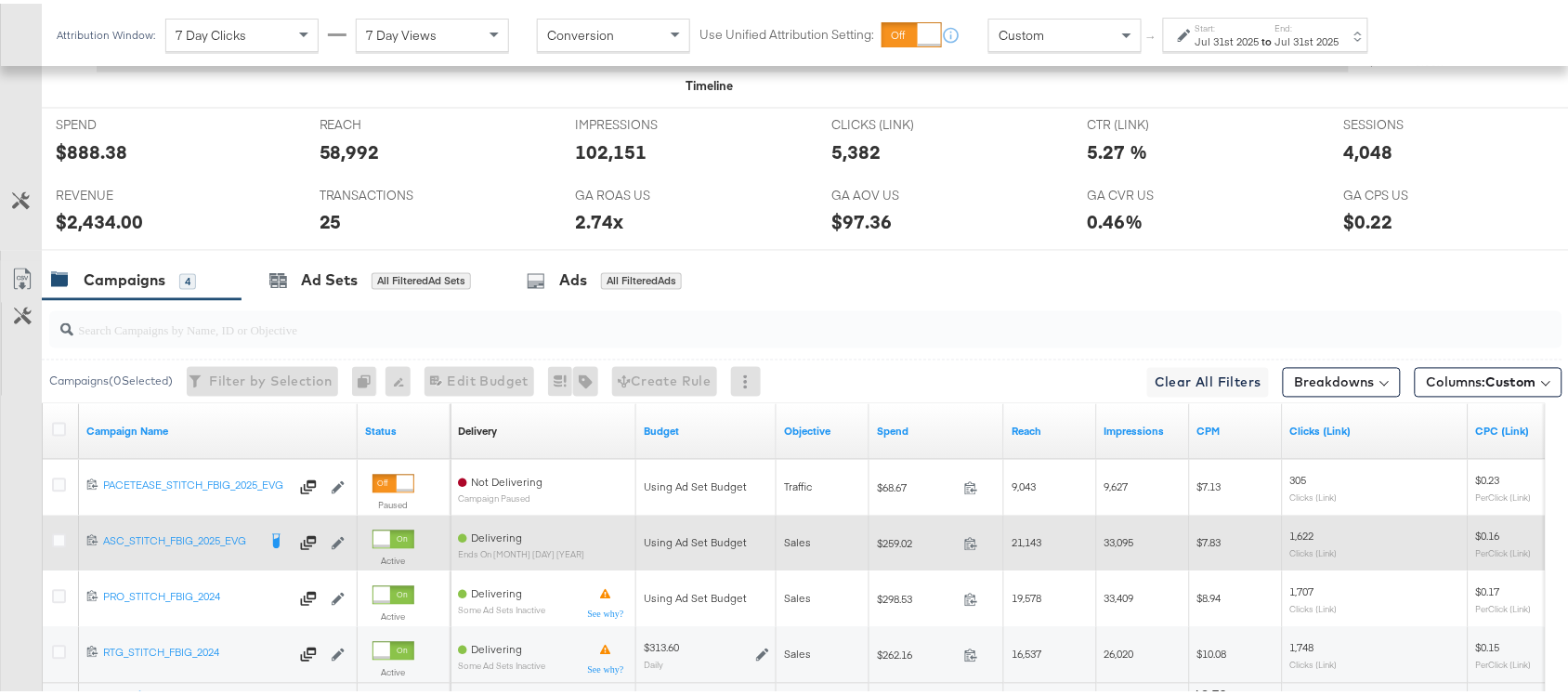 scroll, scrollTop: 1024, scrollLeft: 0, axis: vertical 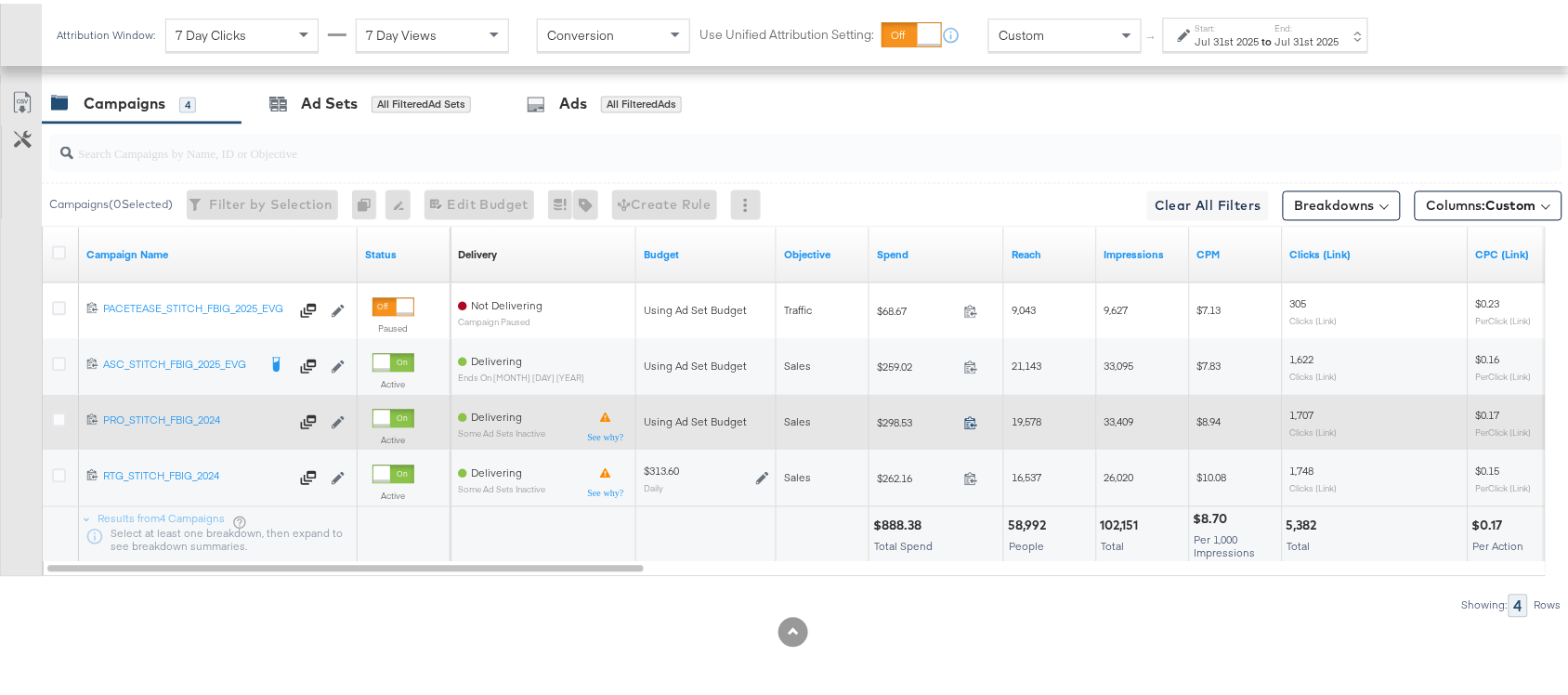 click 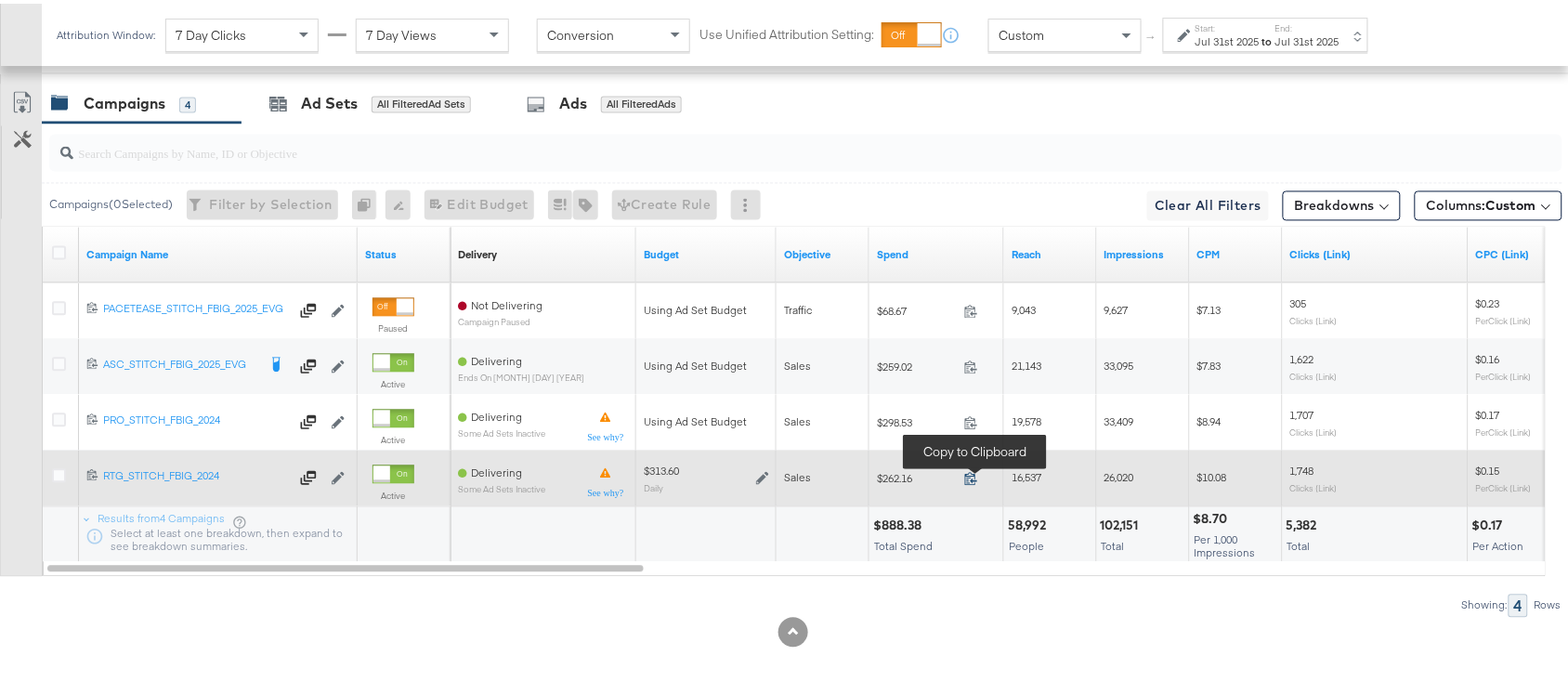 click 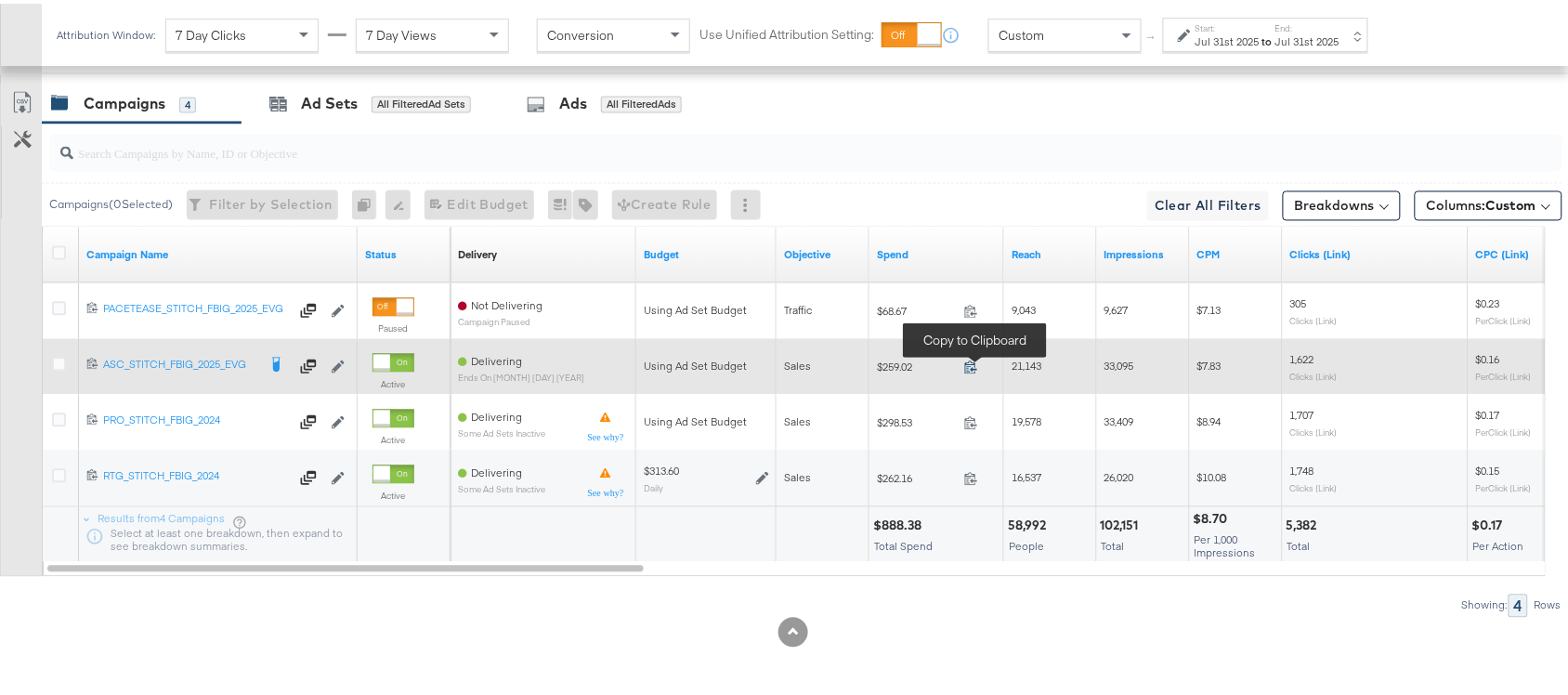 click 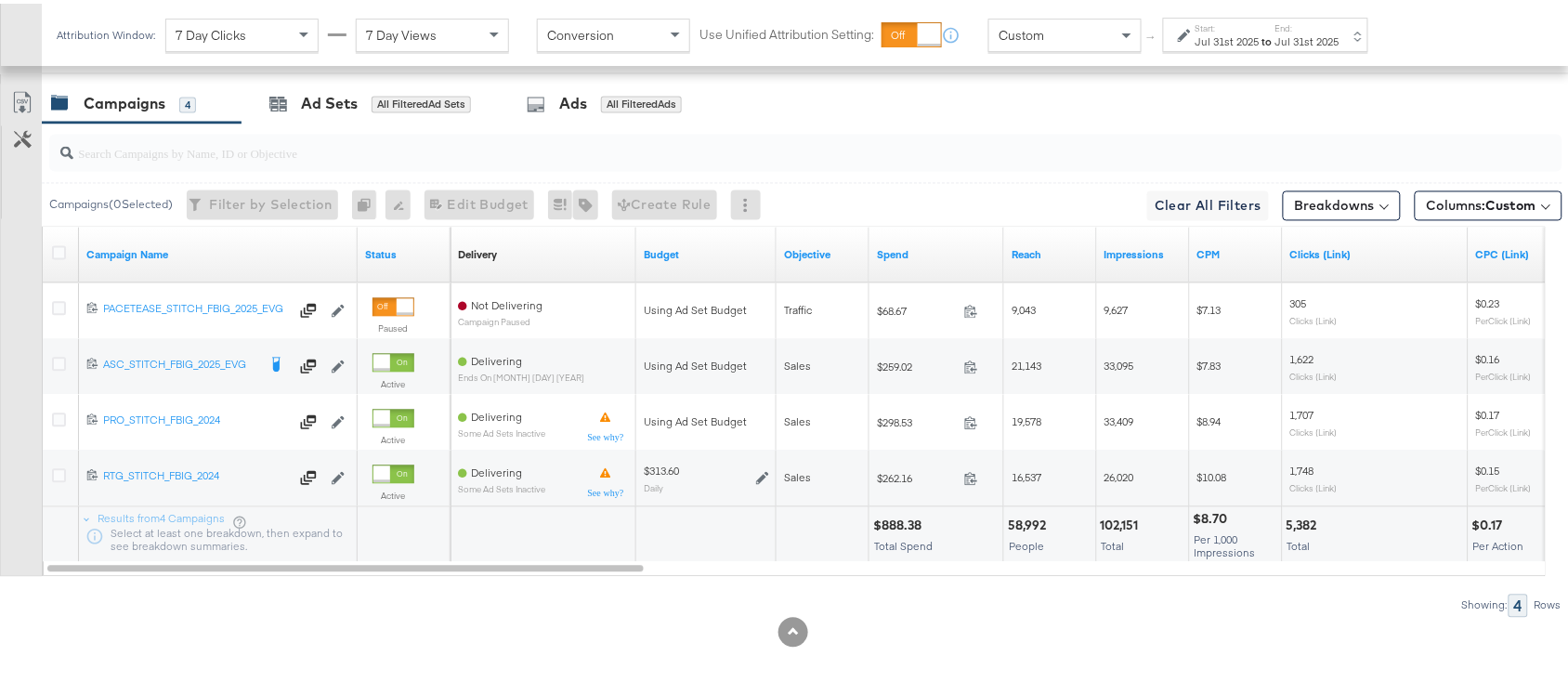 click on "Jul 31st 2025" at bounding box center [1307, 38] 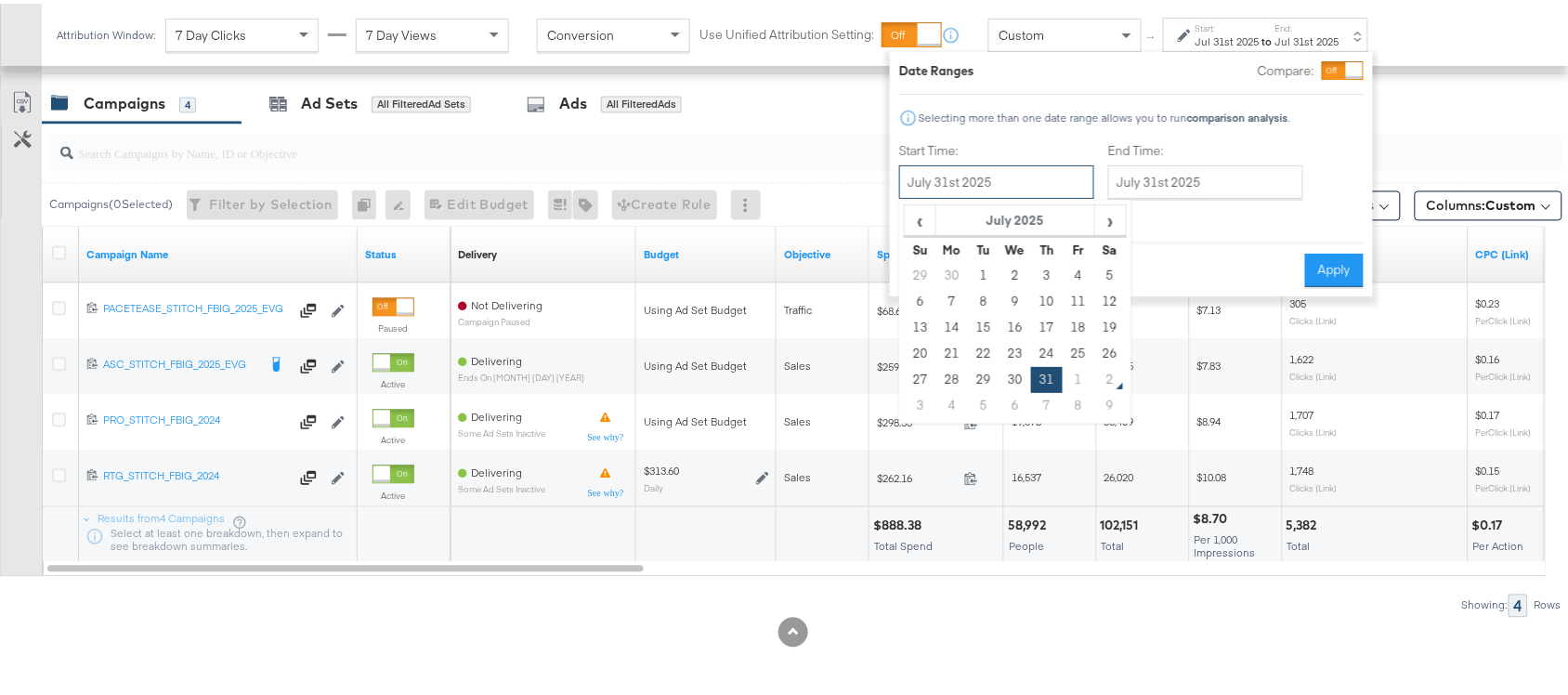 click on "July 31st 2025" at bounding box center [997, 178] 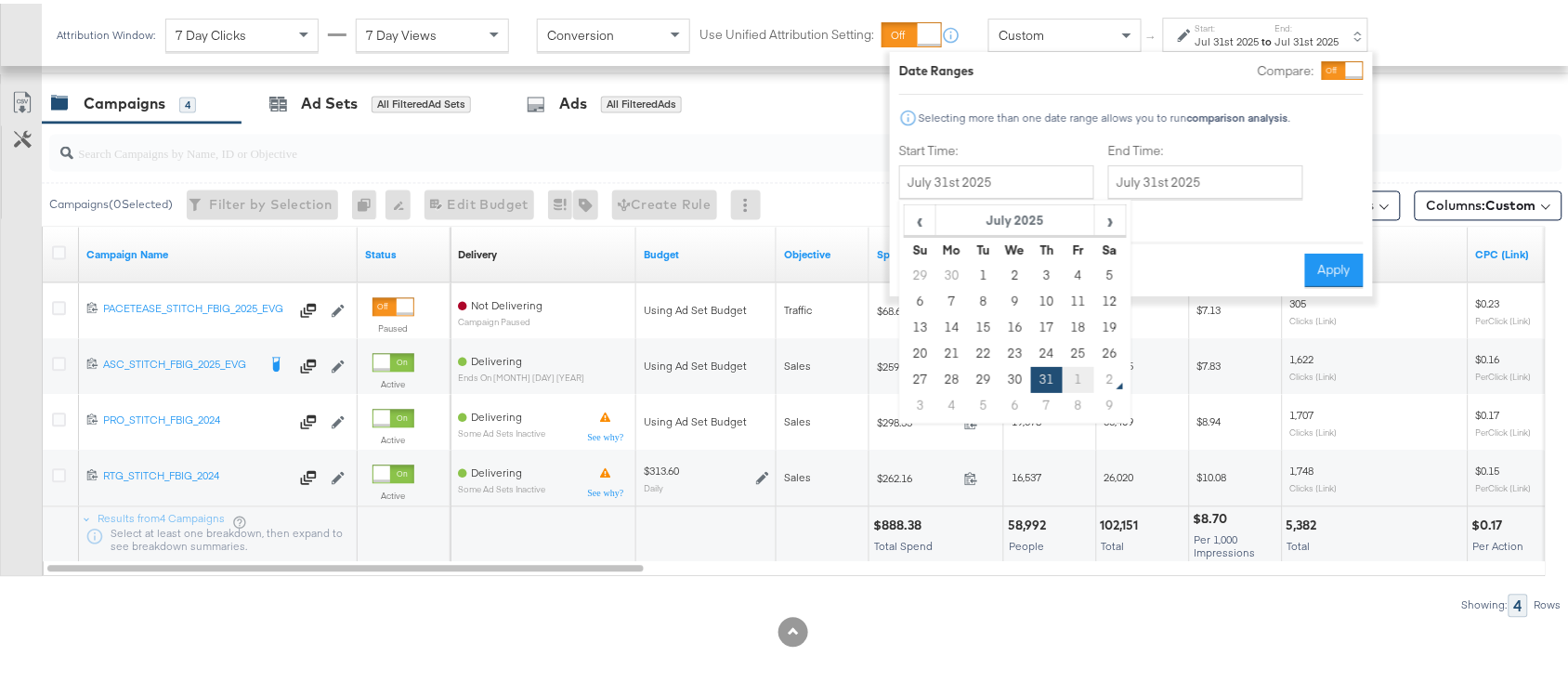 click on "1" at bounding box center (1078, 376) 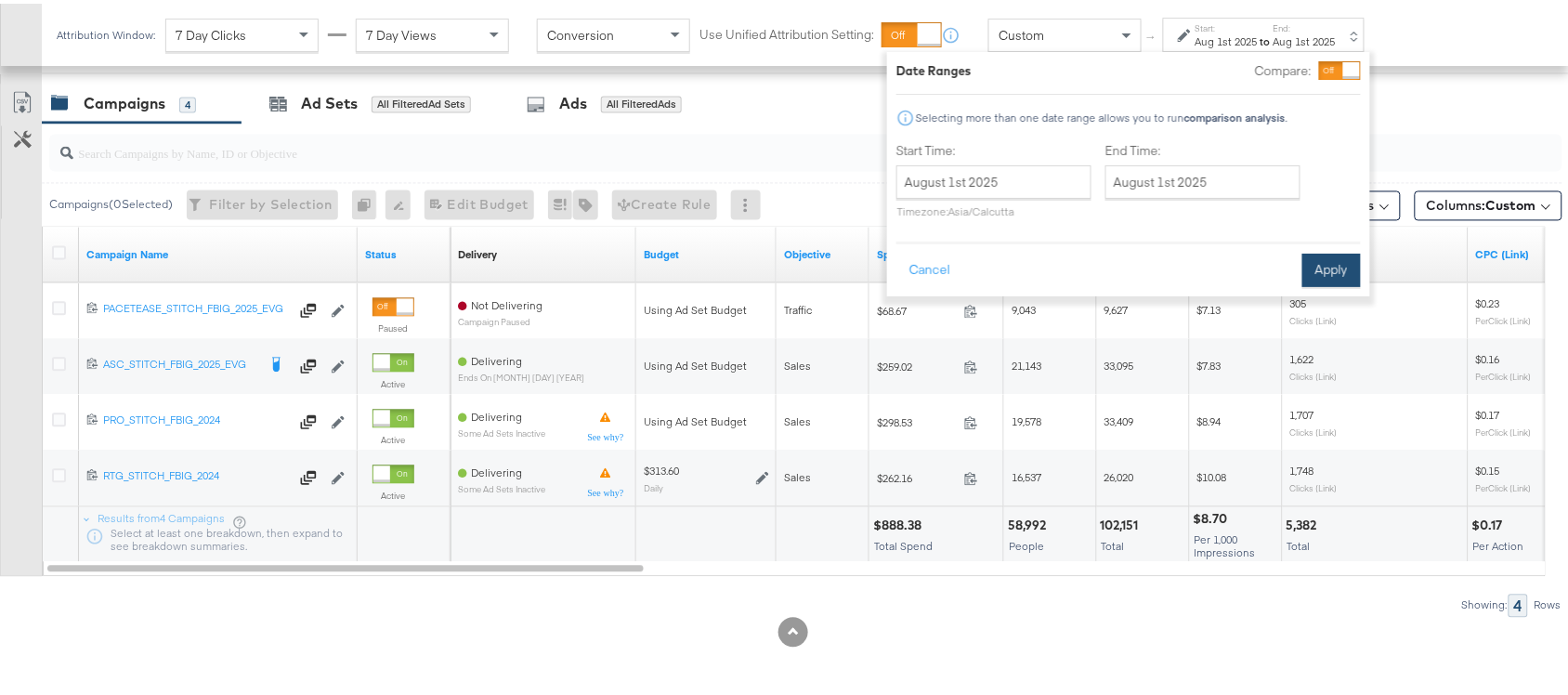 click on "Apply" at bounding box center (1331, 267) 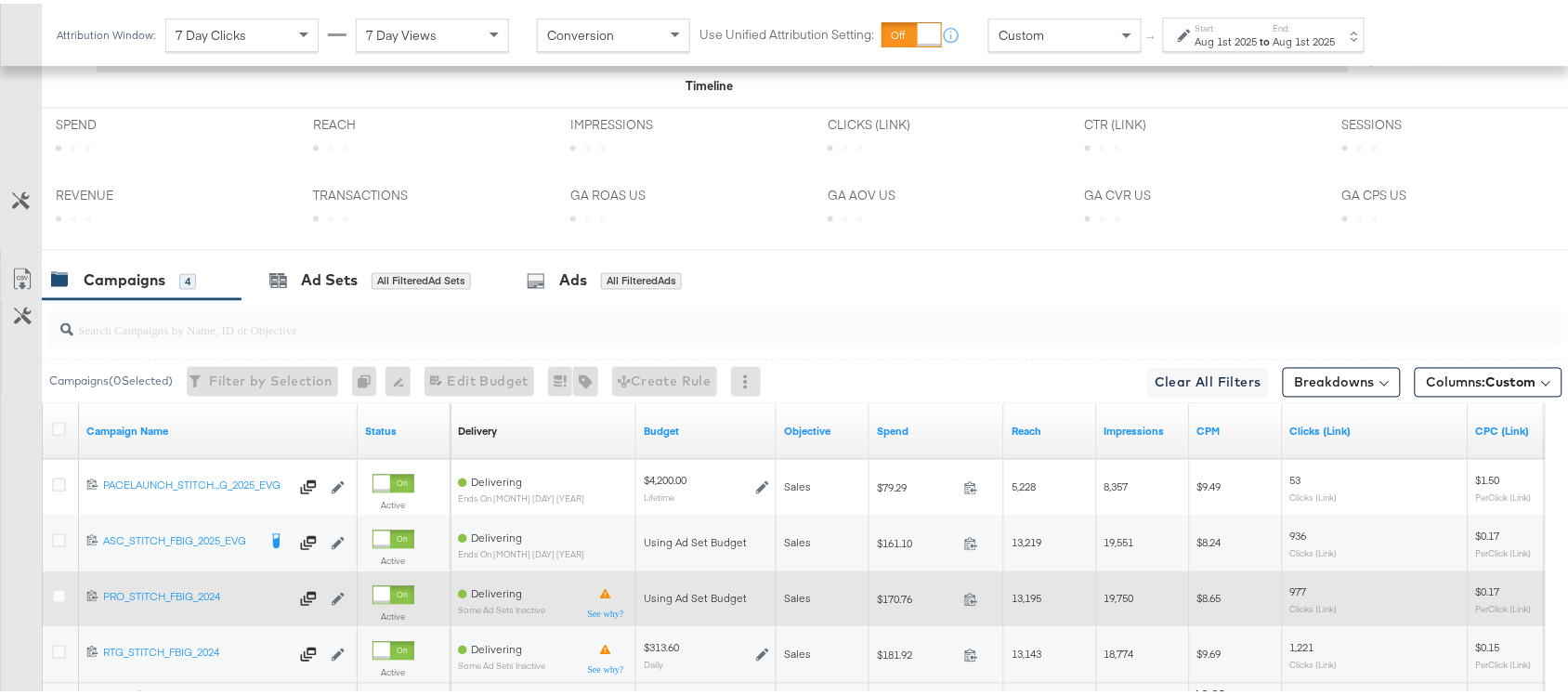 scroll, scrollTop: 1024, scrollLeft: 0, axis: vertical 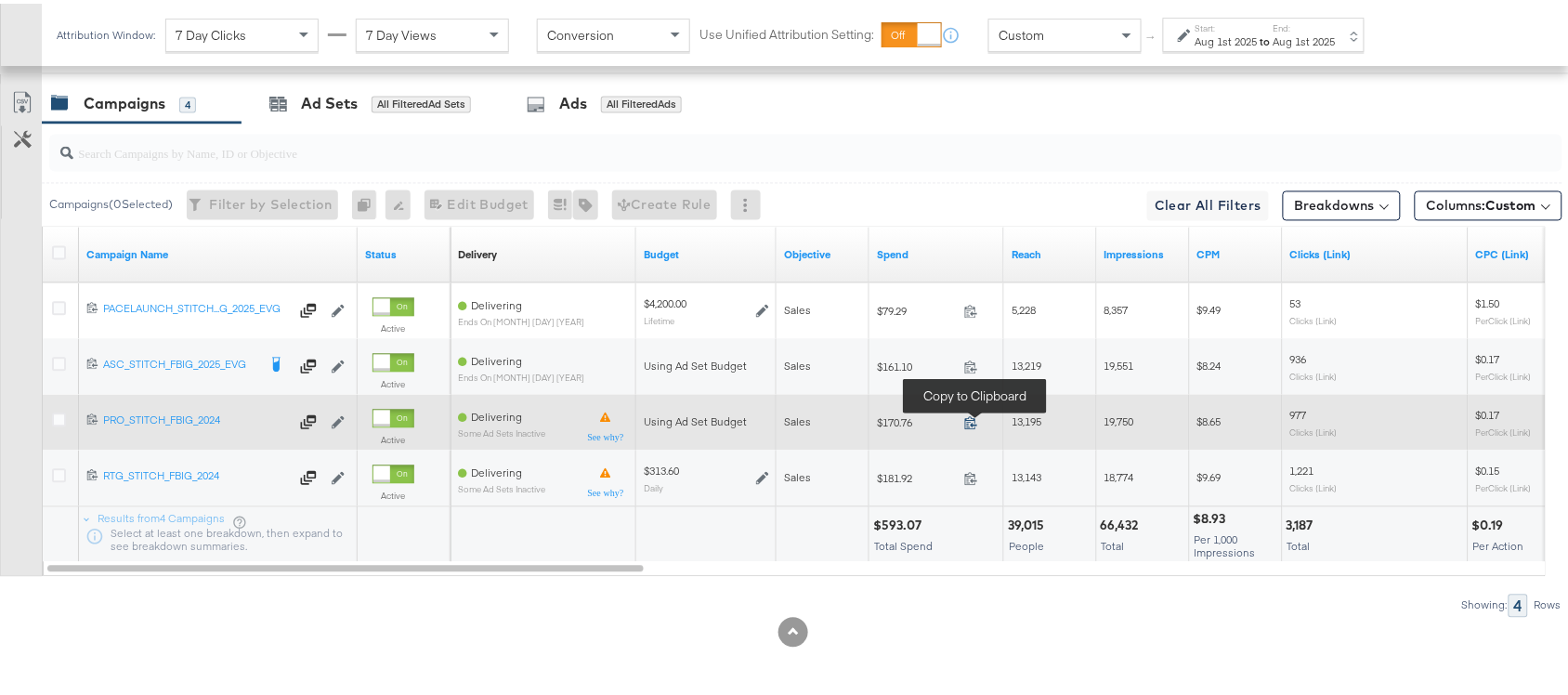 click 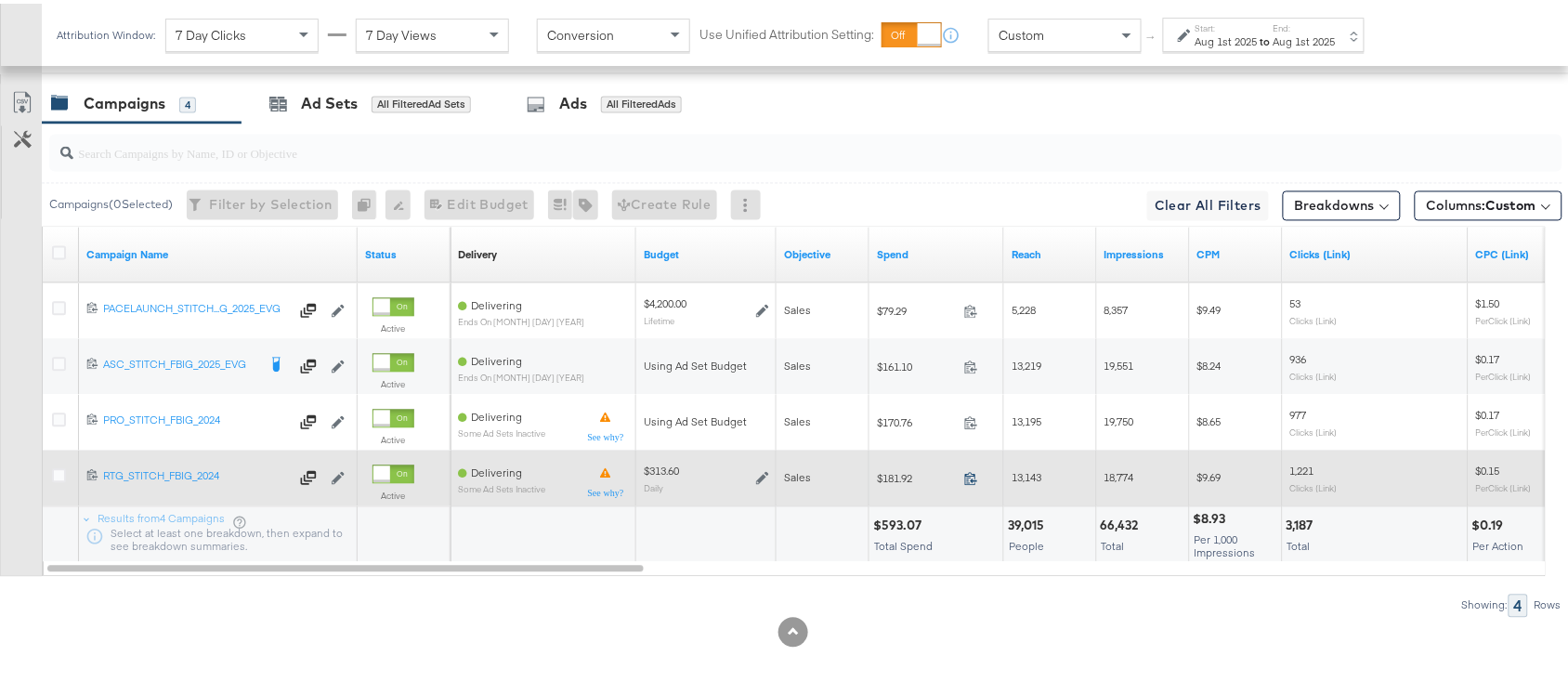 click 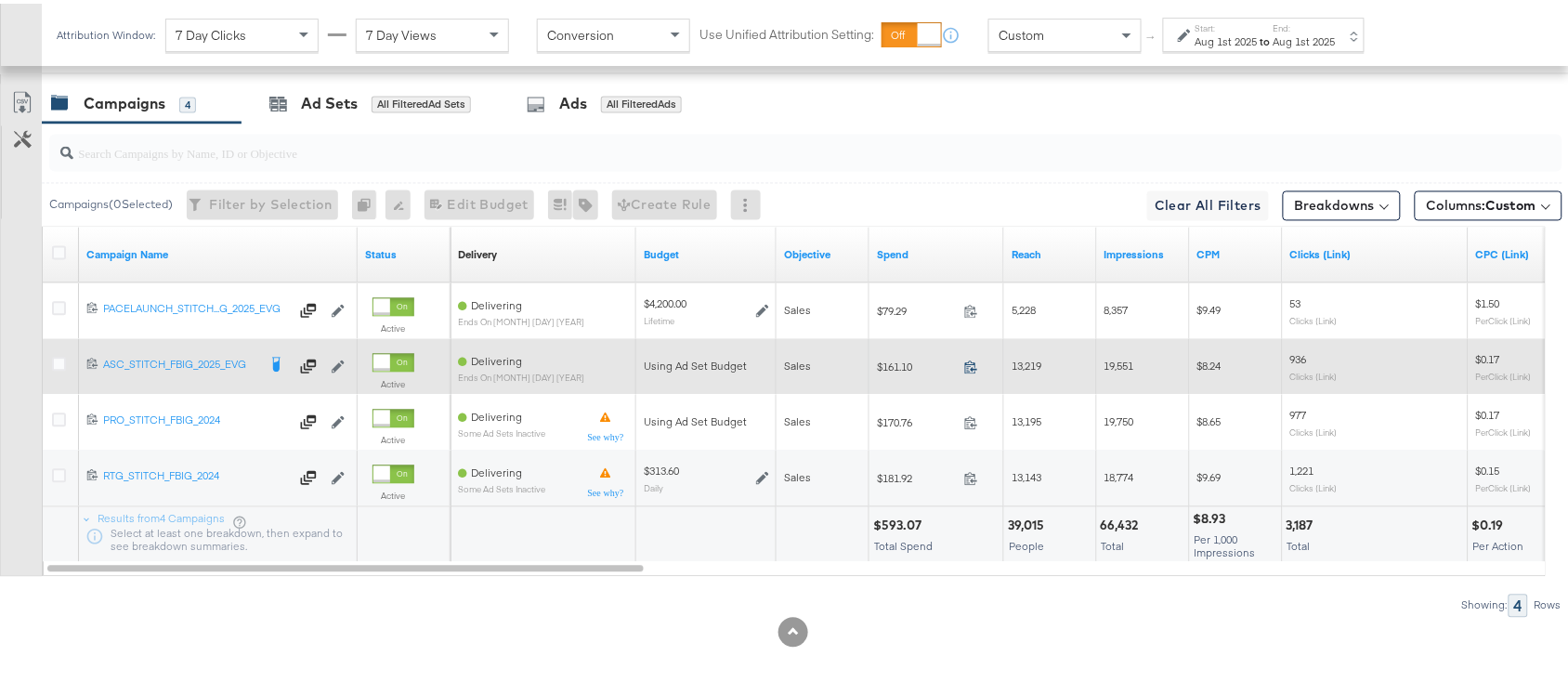 click 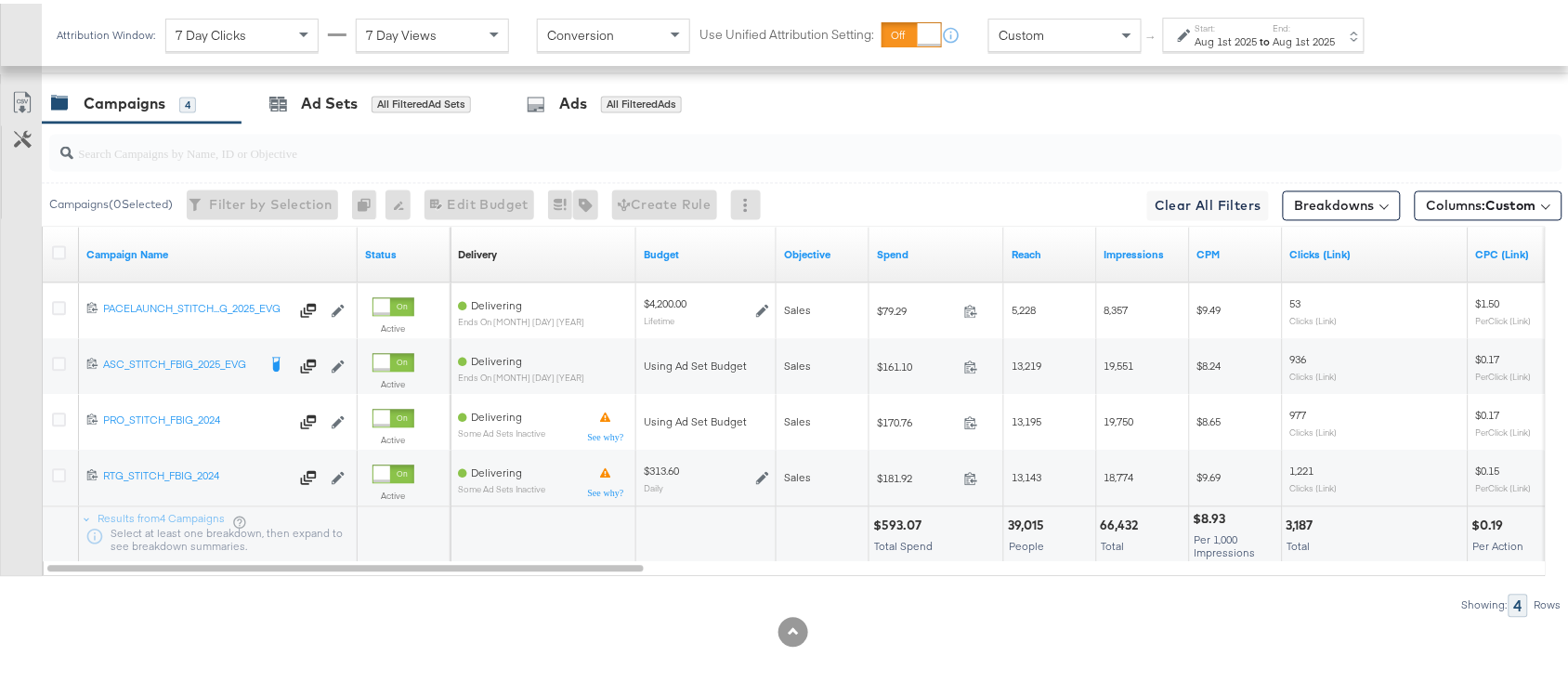 scroll, scrollTop: 0, scrollLeft: 0, axis: both 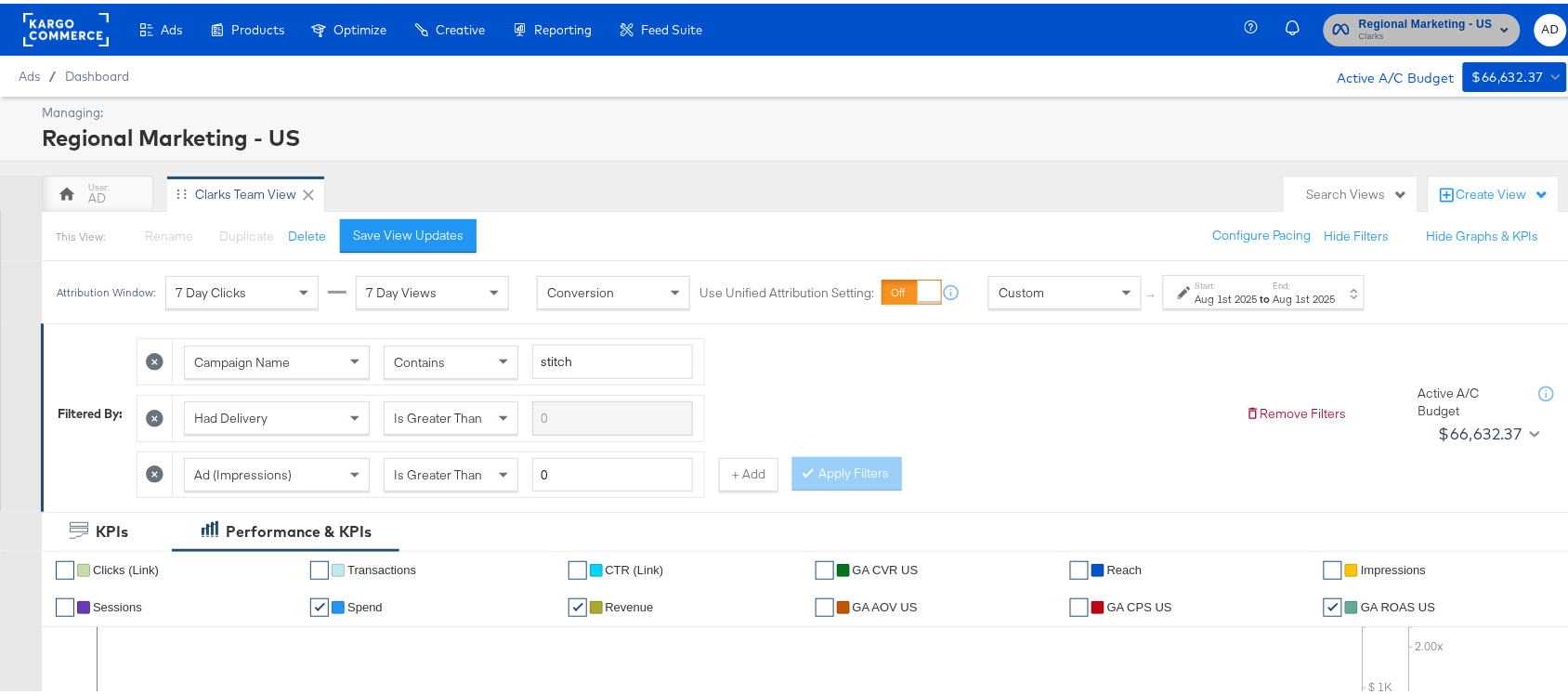 click on "Regional Marketing - US Clarks" at bounding box center [1422, 26] 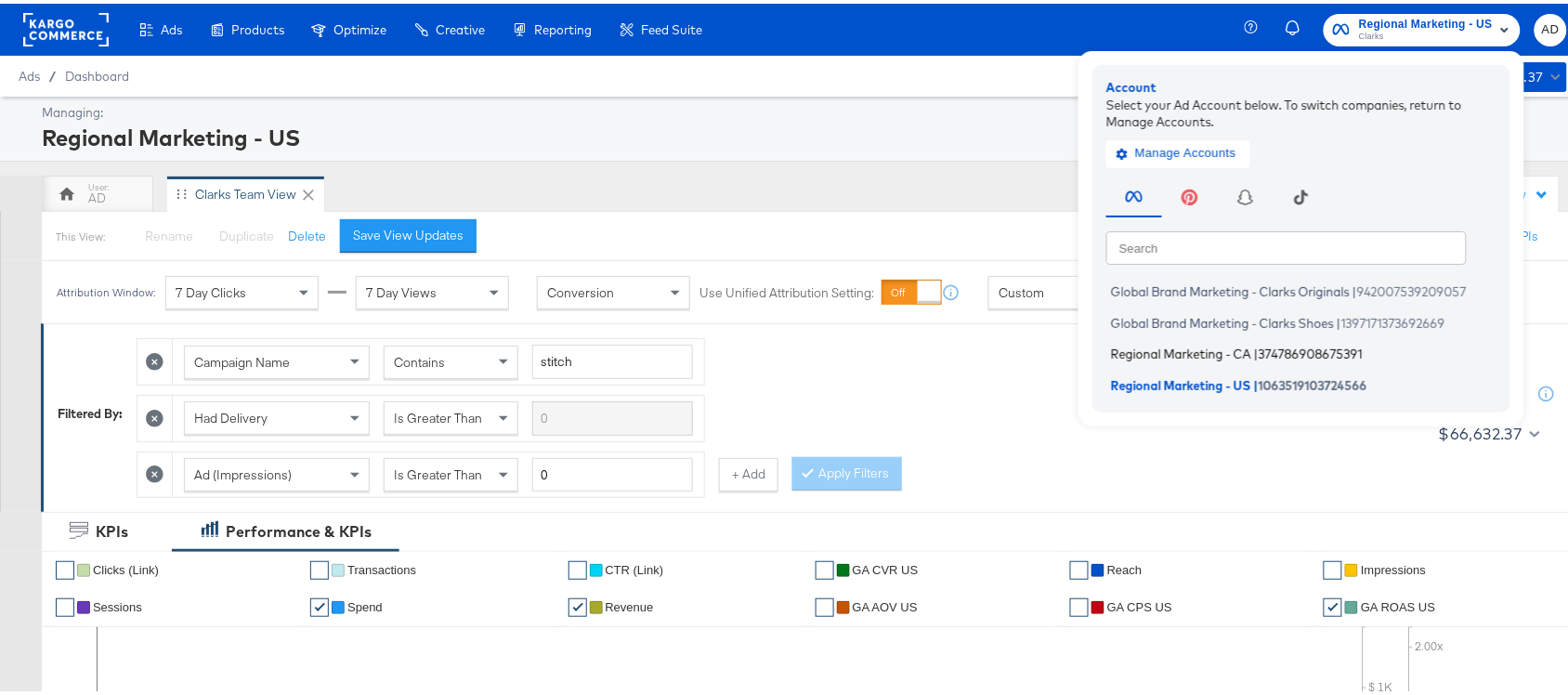 click on "Regional Marketing - CA" at bounding box center [1181, 350] 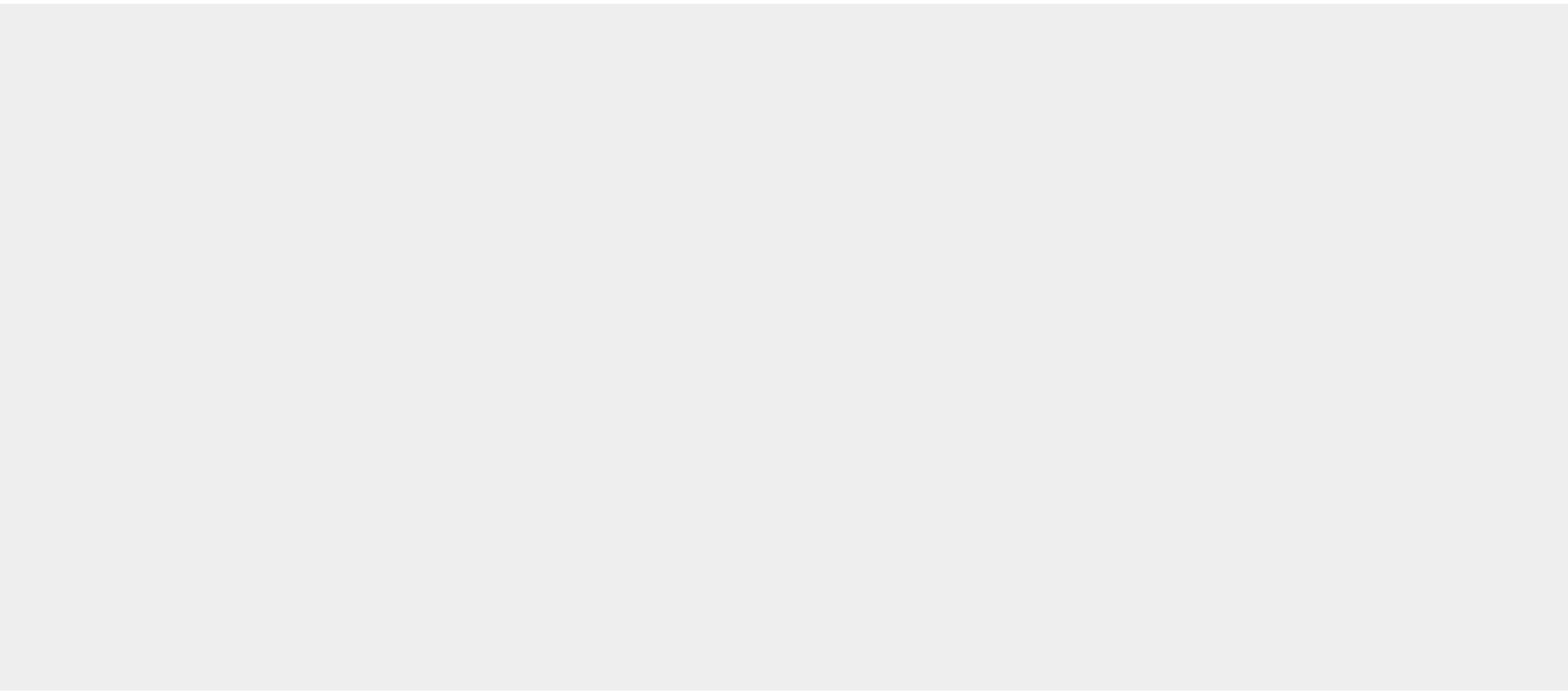 scroll, scrollTop: 0, scrollLeft: 0, axis: both 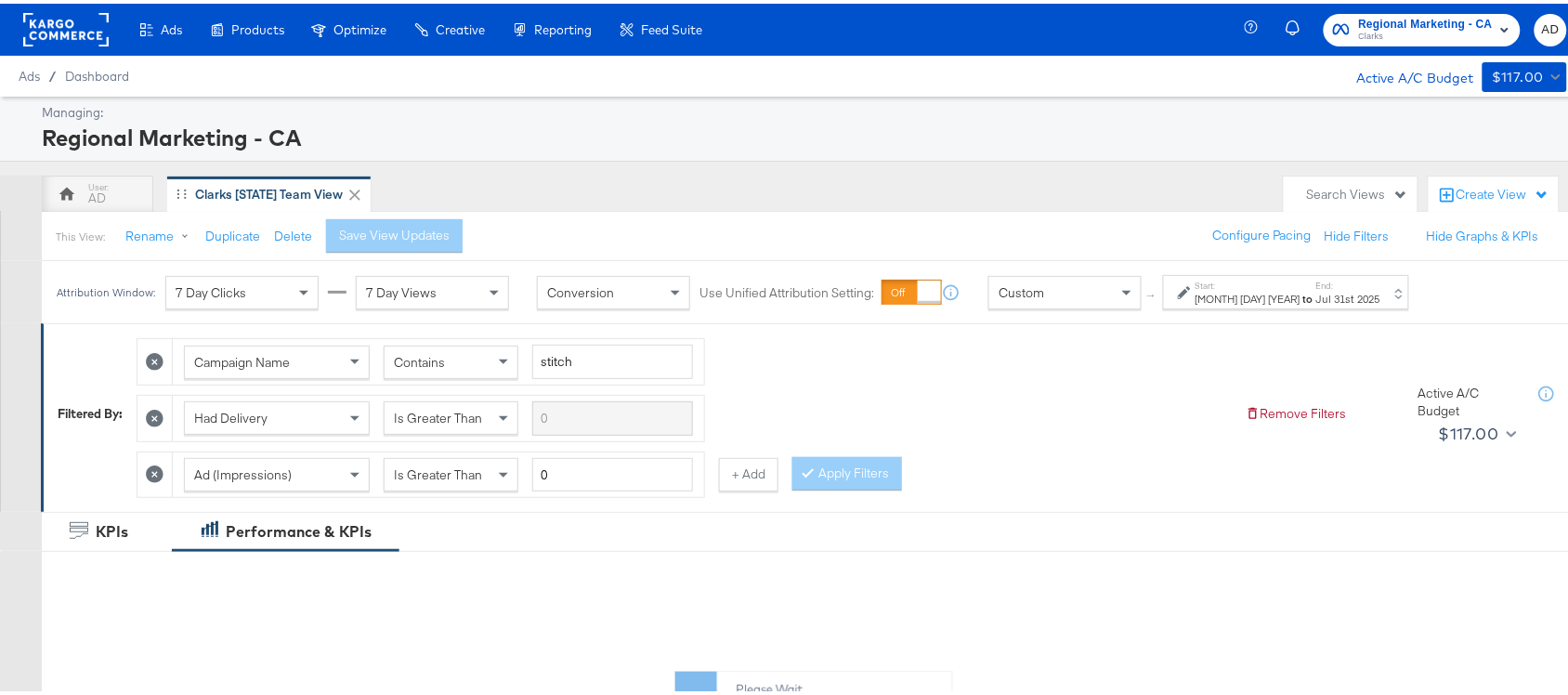 click on "Start:  Jul 27th 2025    to     End:  Jul 31st 2025" at bounding box center [1286, 288] 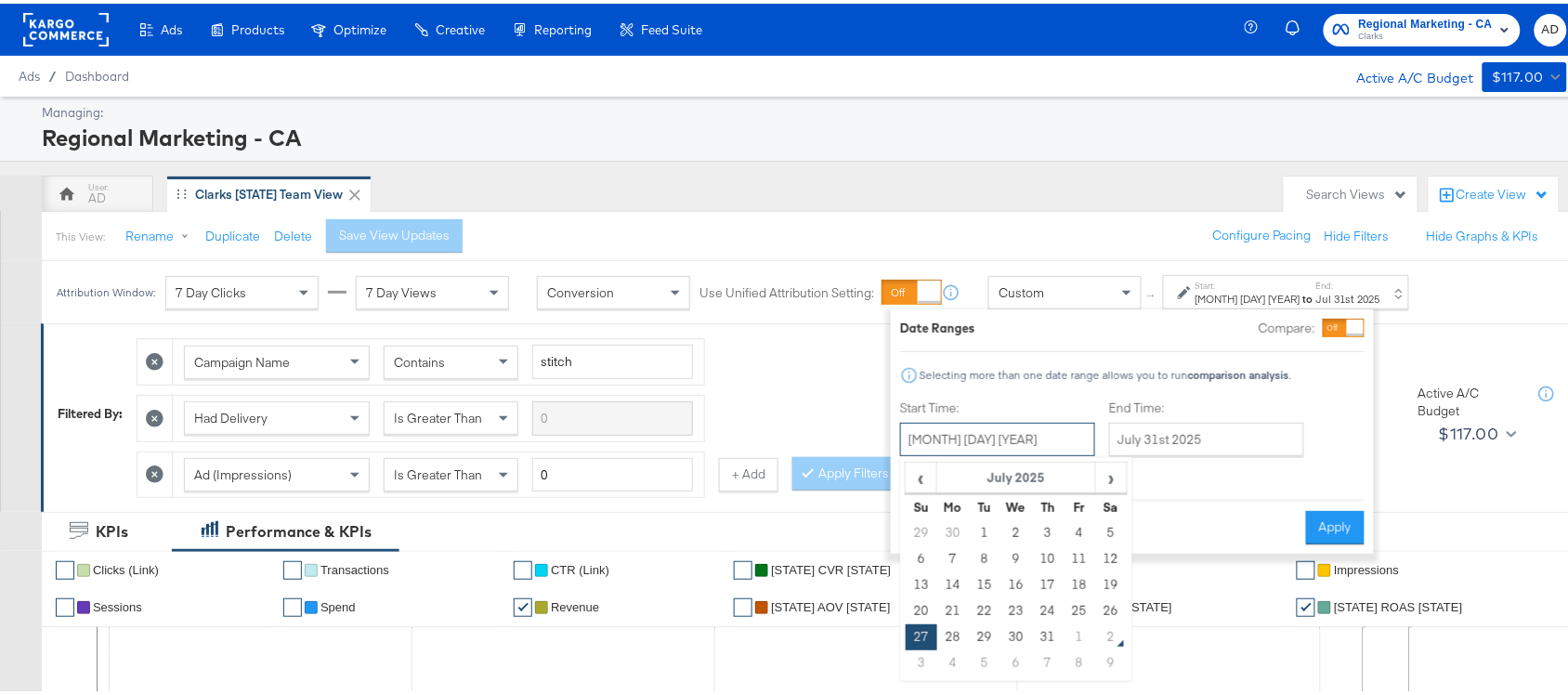 click on "July 27th 2025" at bounding box center (998, 436) 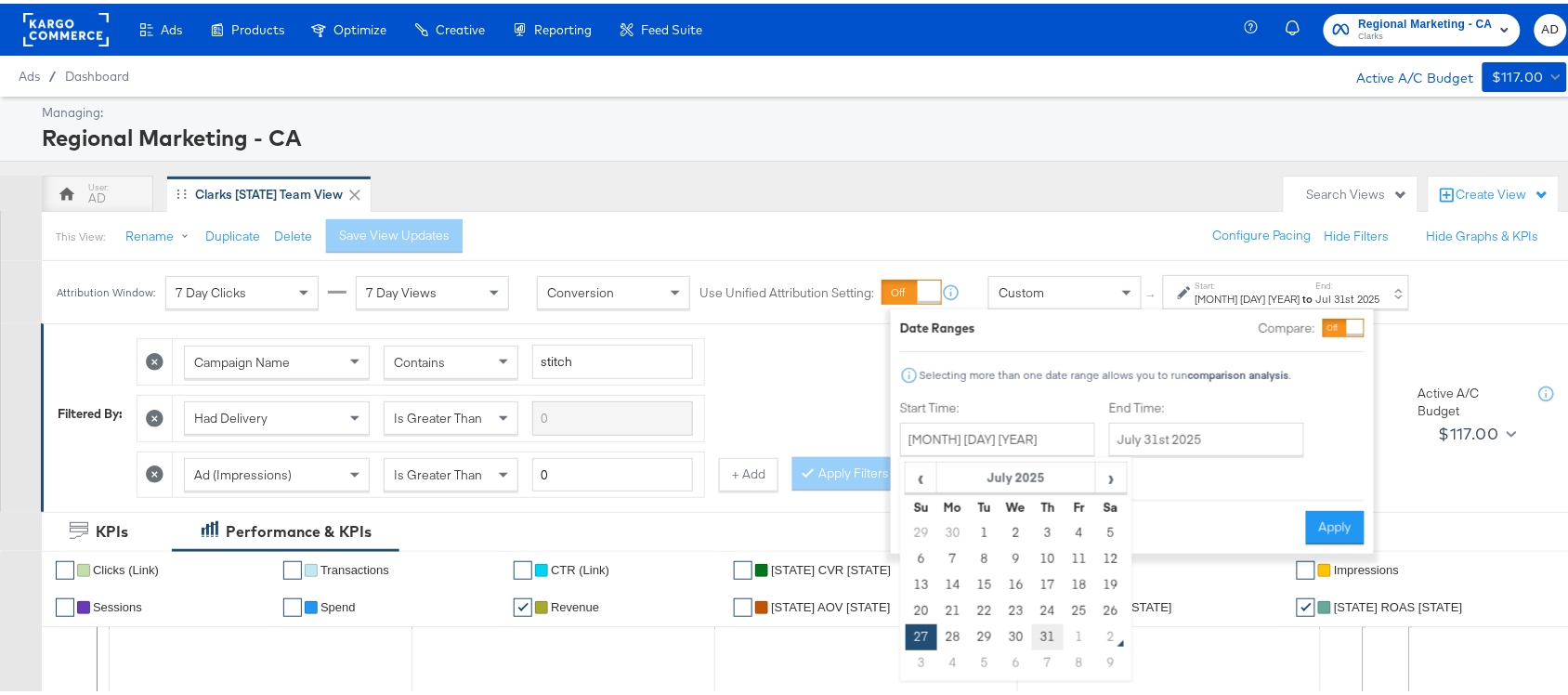 click on "31" at bounding box center [1048, 634] 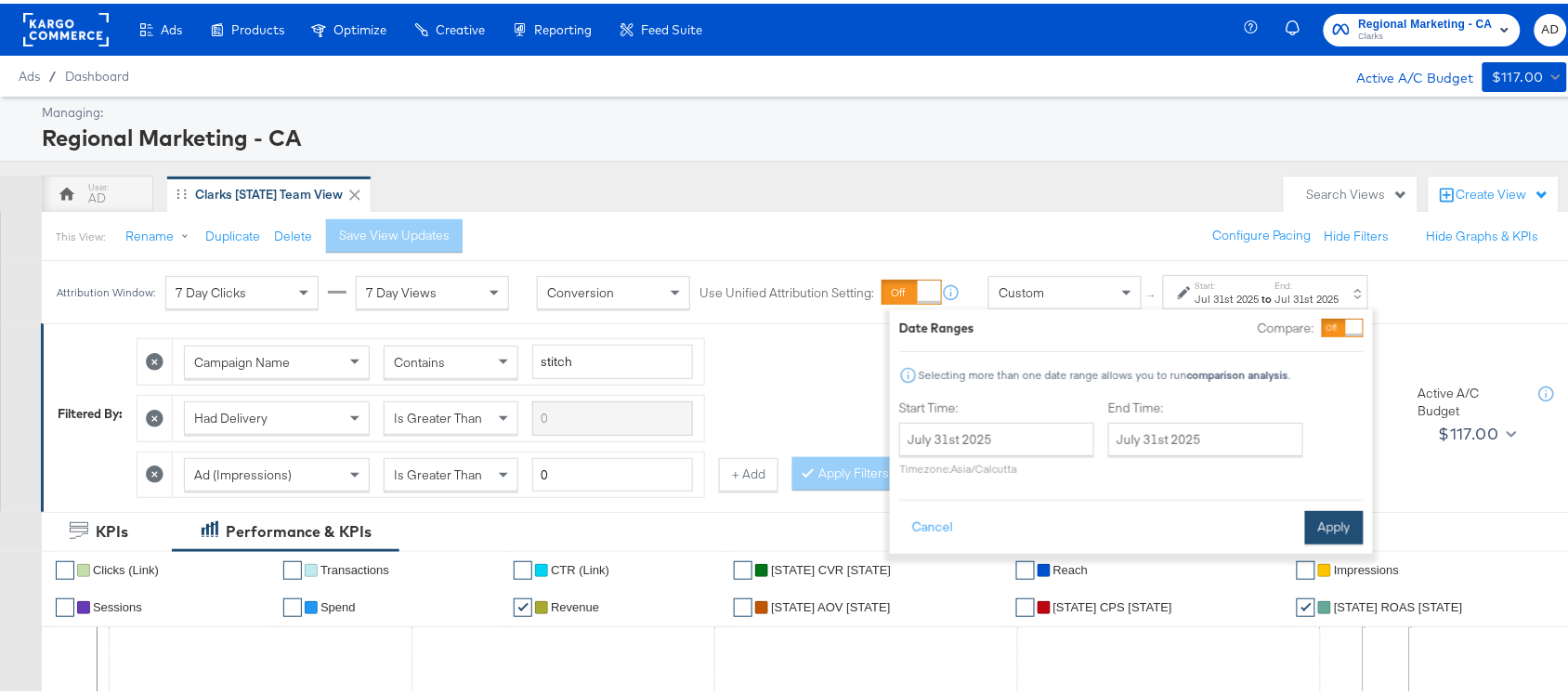 click on "Apply" at bounding box center [1334, 524] 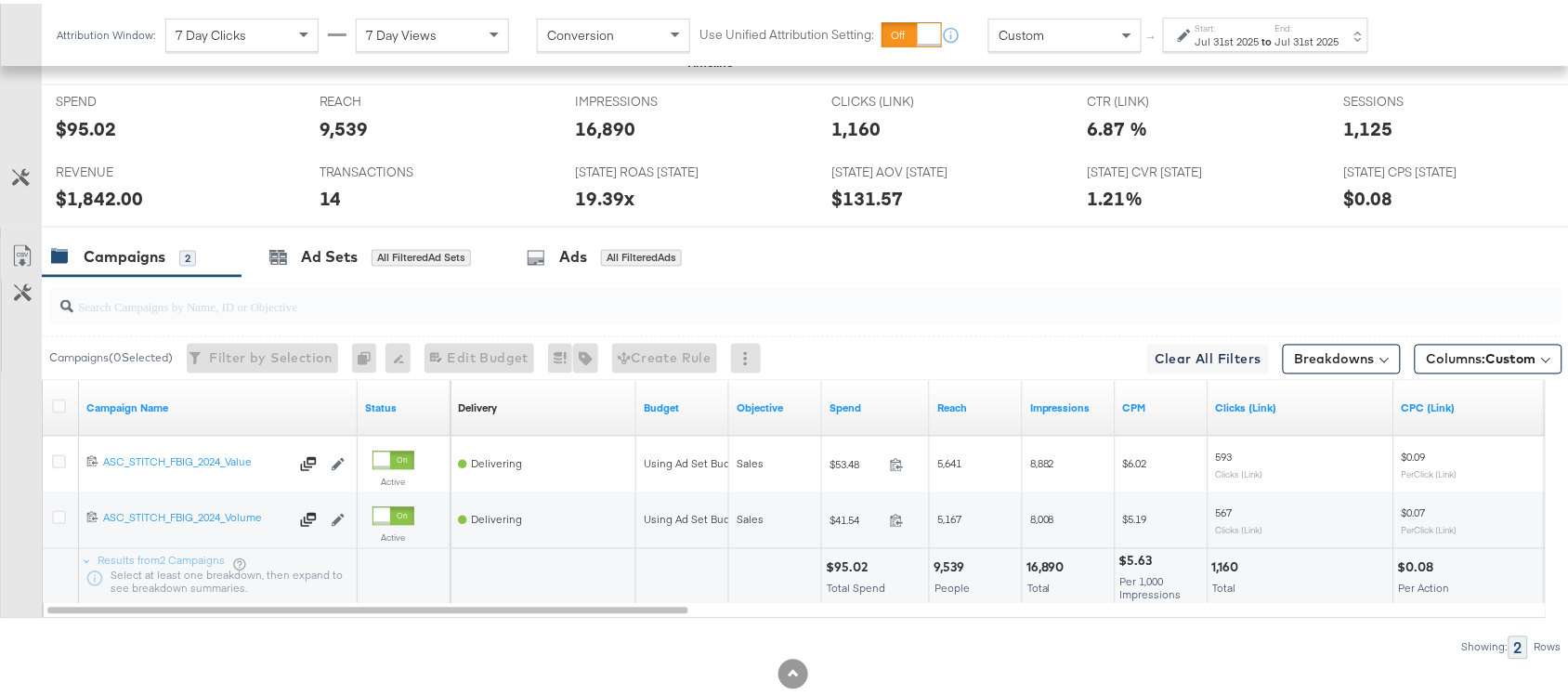 scroll, scrollTop: 912, scrollLeft: 0, axis: vertical 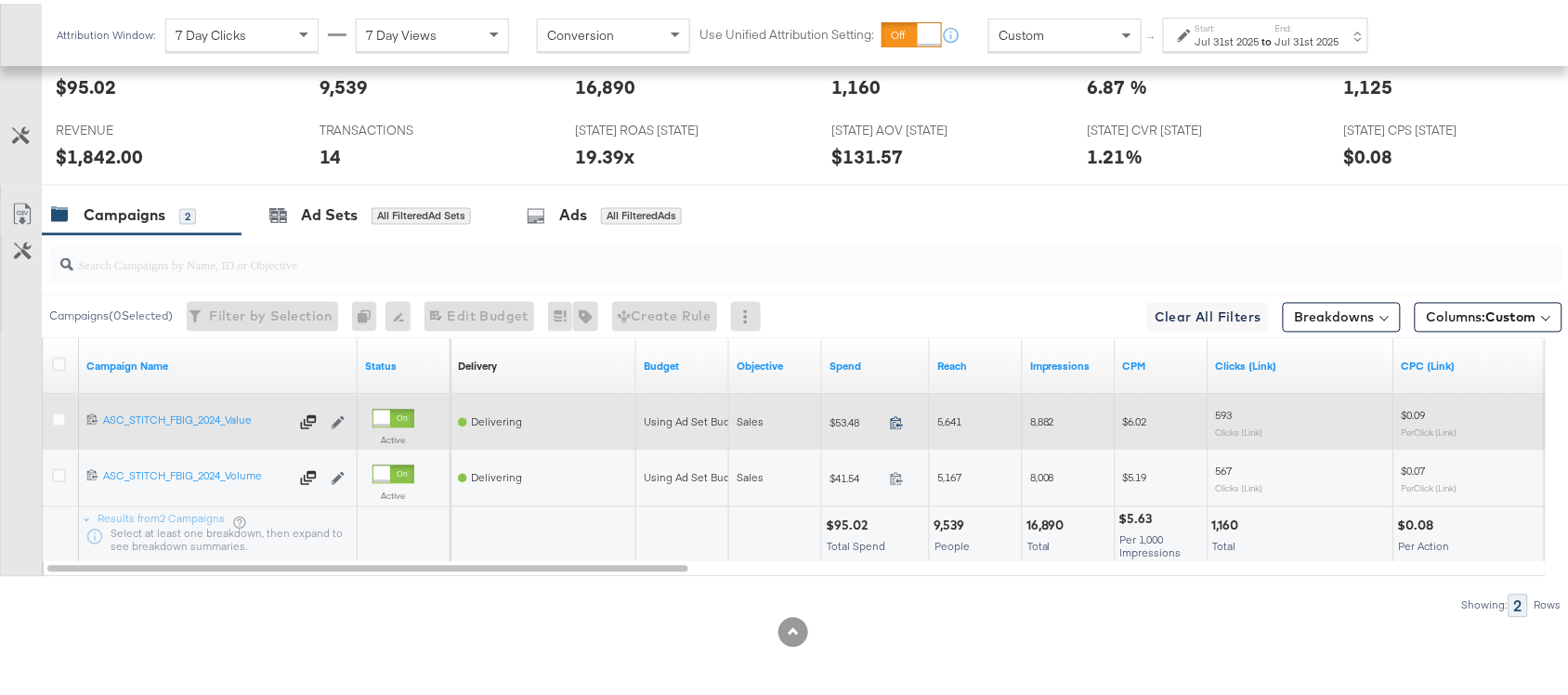 click 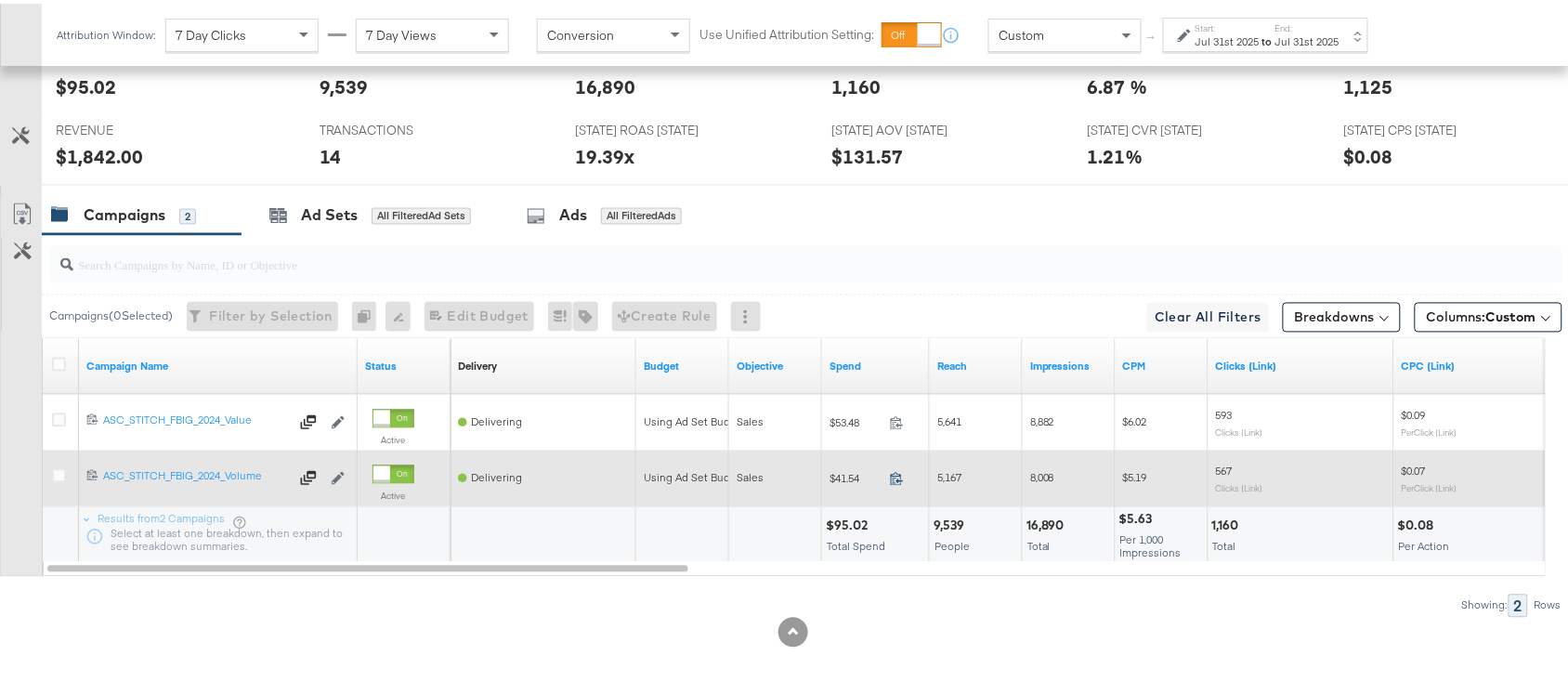 click 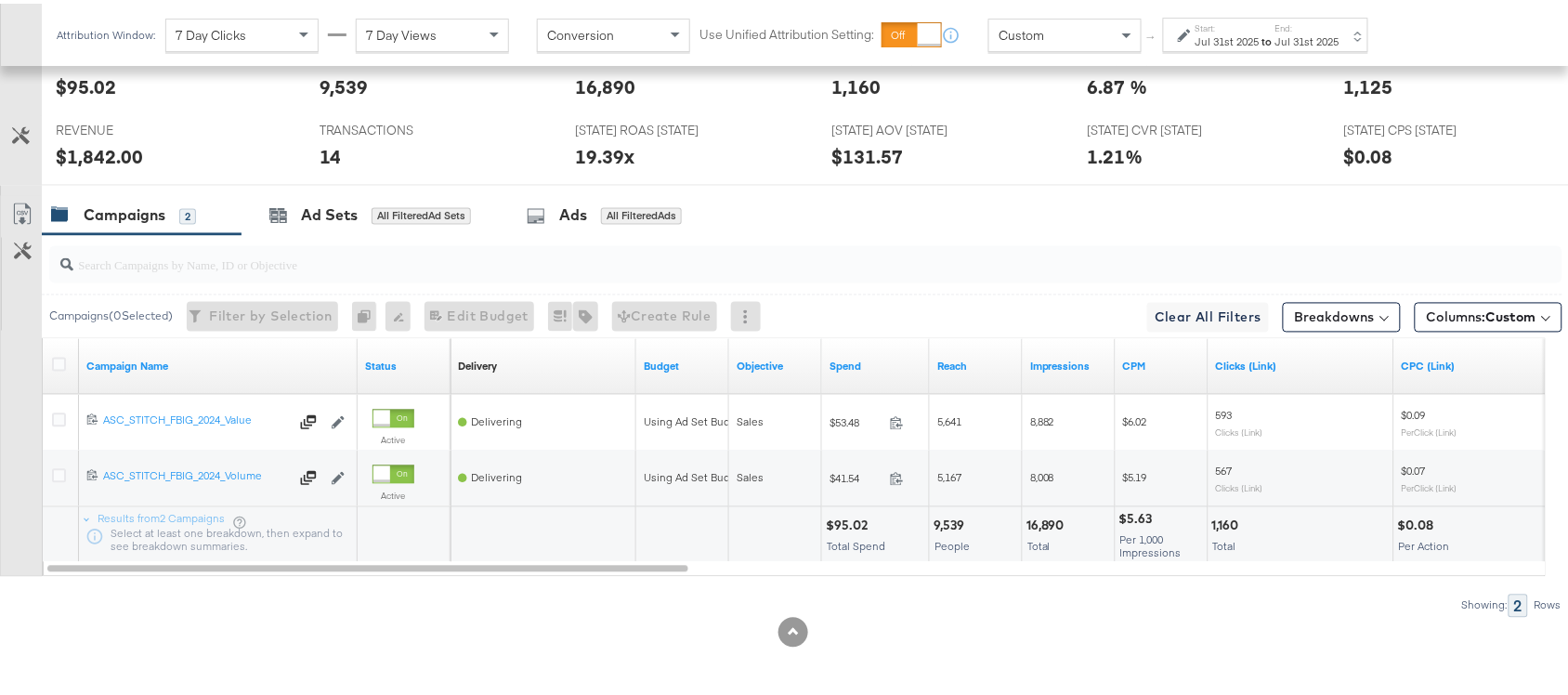 click on "Jul 31st 2025" at bounding box center (1307, 38) 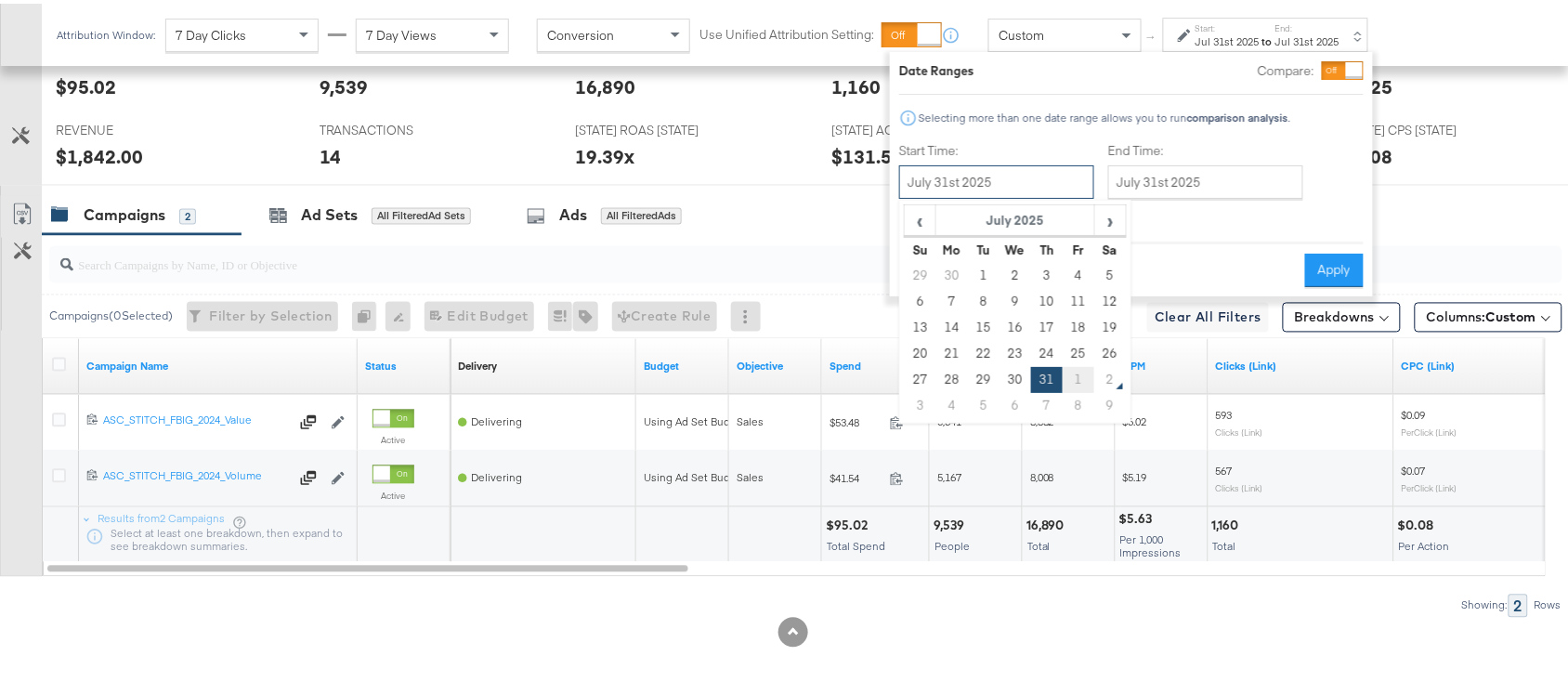 drag, startPoint x: 1041, startPoint y: 187, endPoint x: 1075, endPoint y: 382, distance: 197.94191 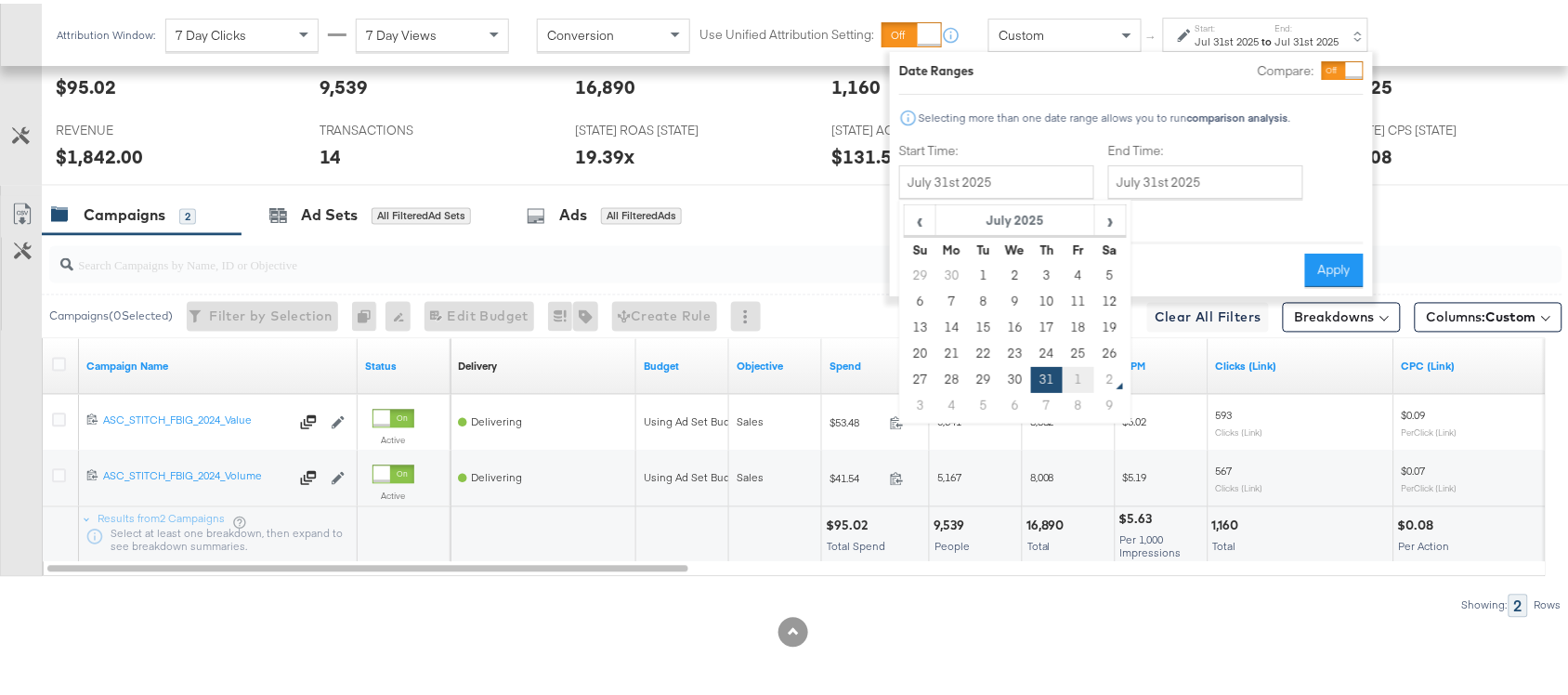 click on "1" at bounding box center [1078, 376] 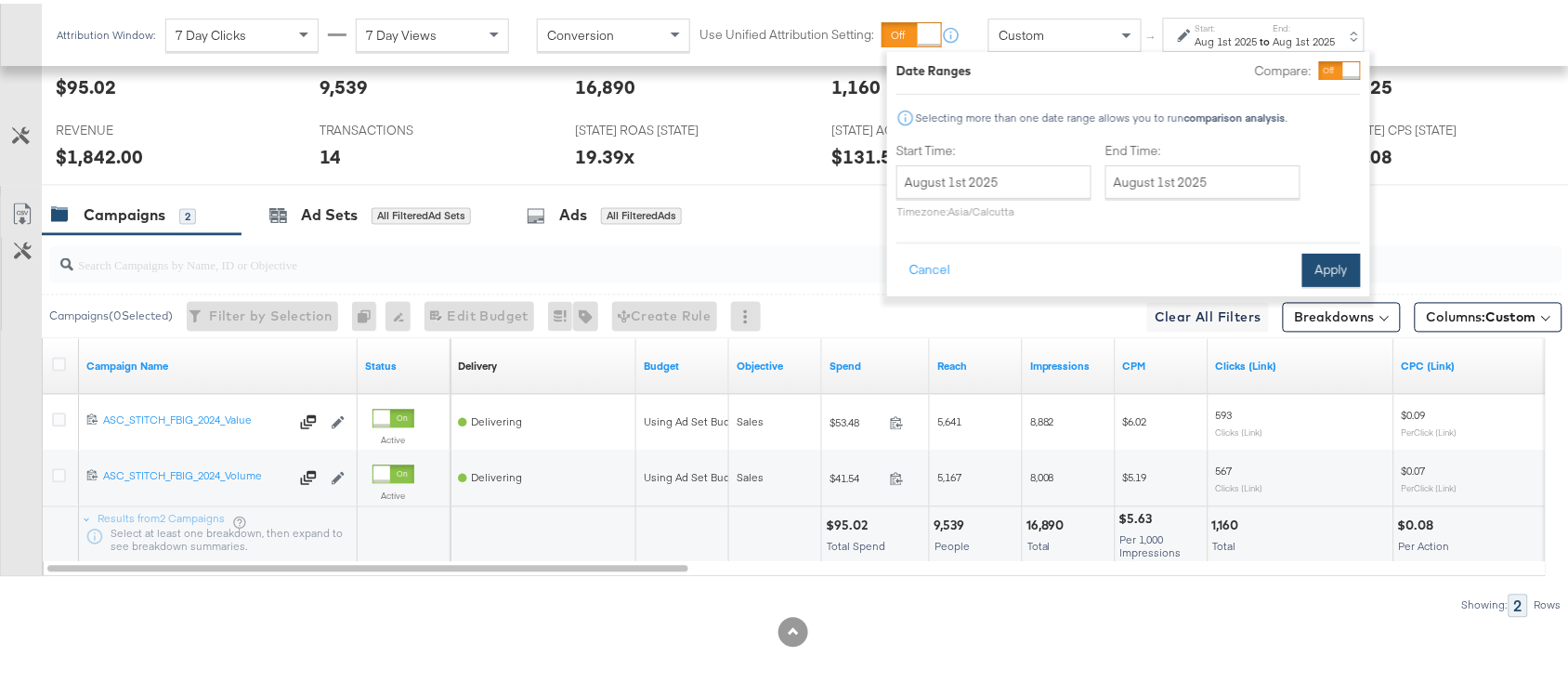 click on "Apply" at bounding box center (1331, 267) 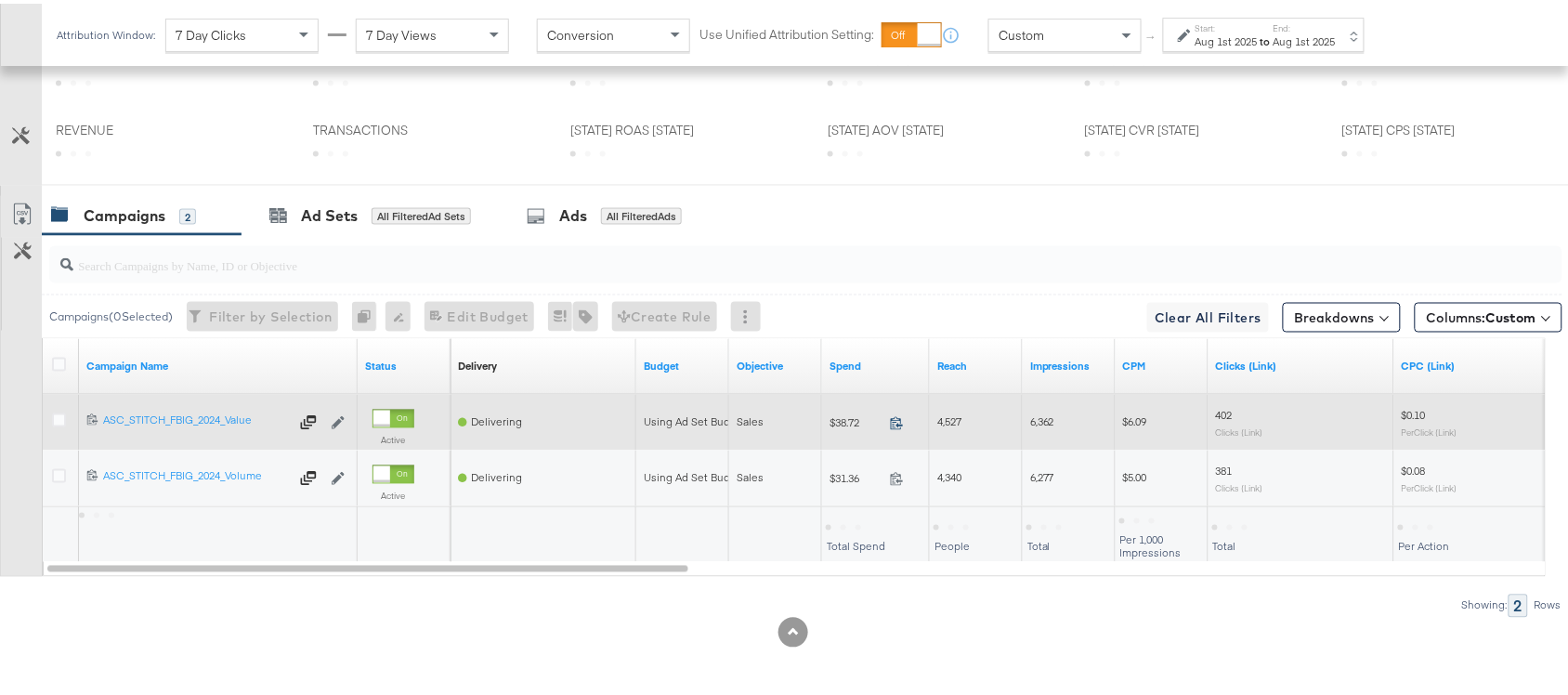 scroll, scrollTop: 912, scrollLeft: 0, axis: vertical 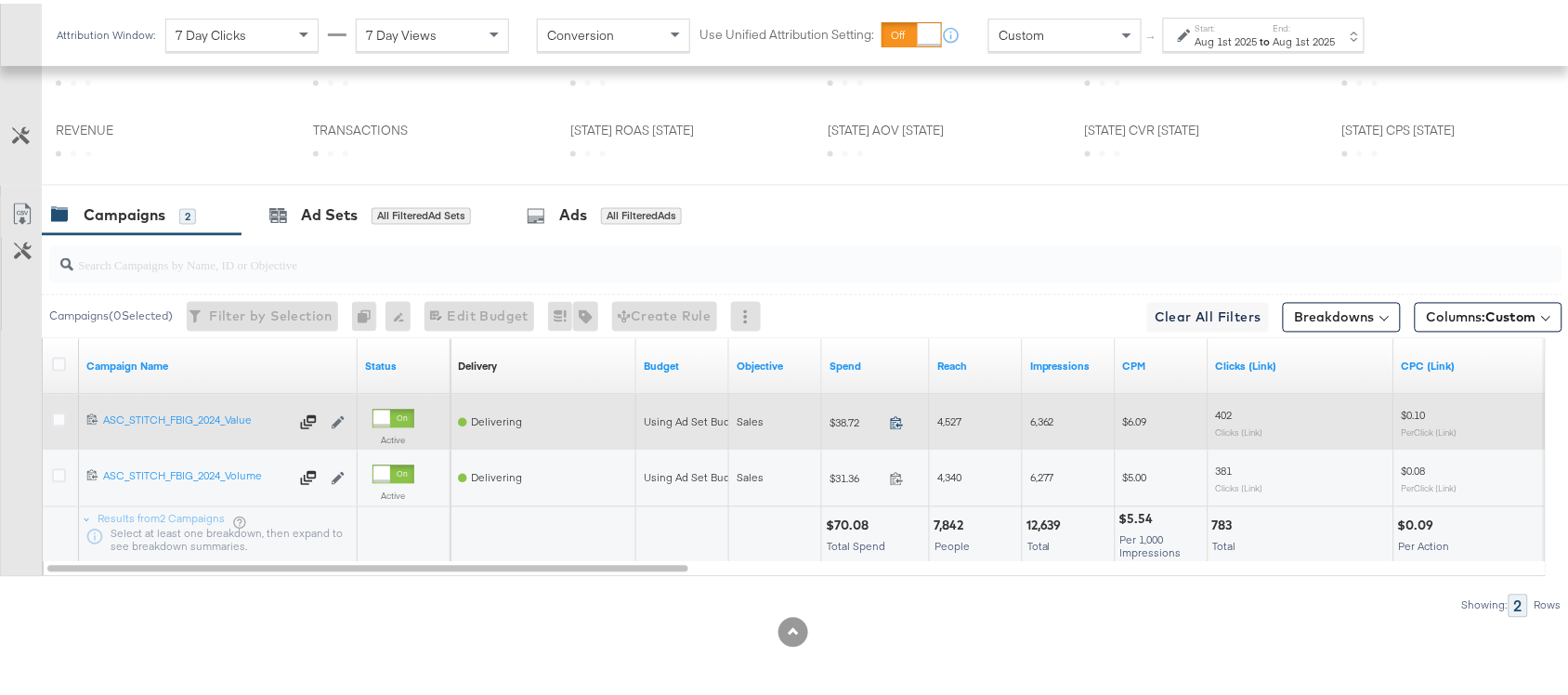 click 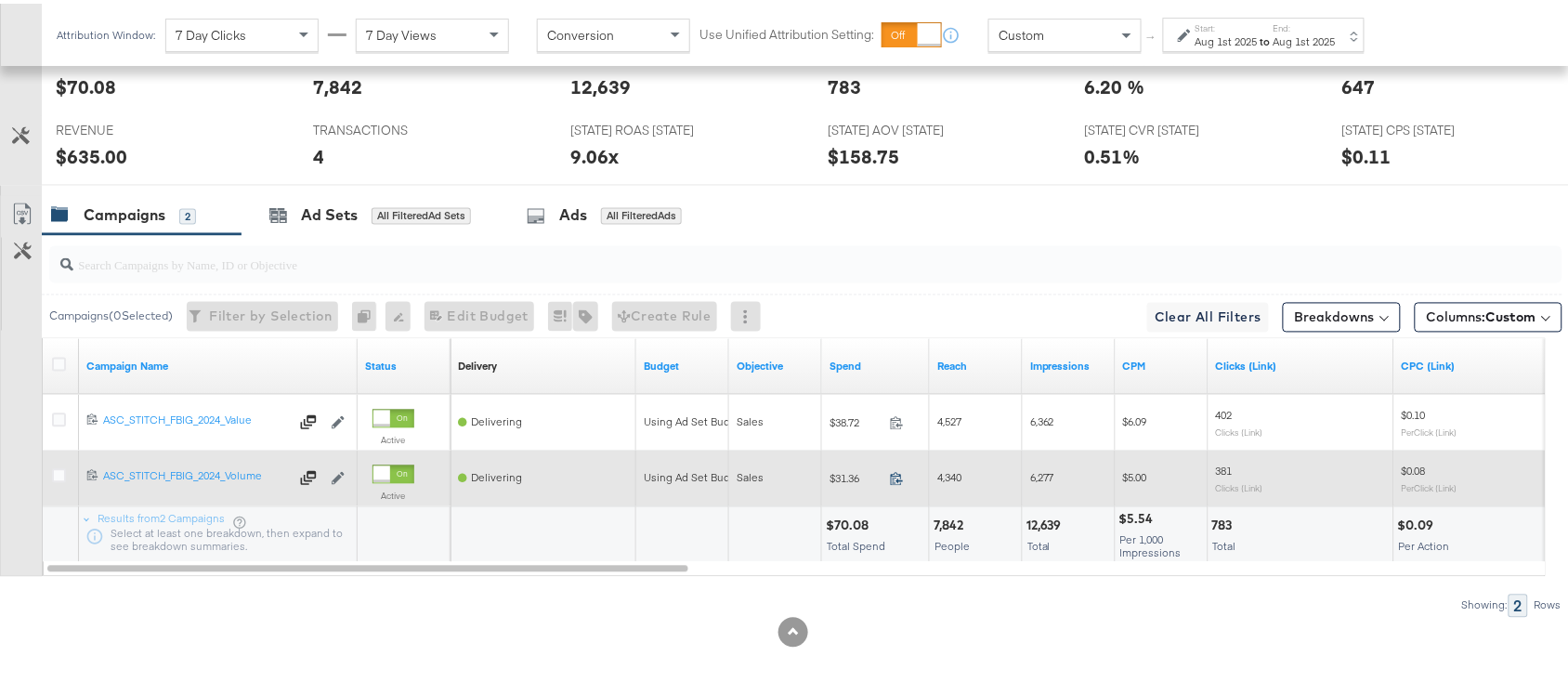 click 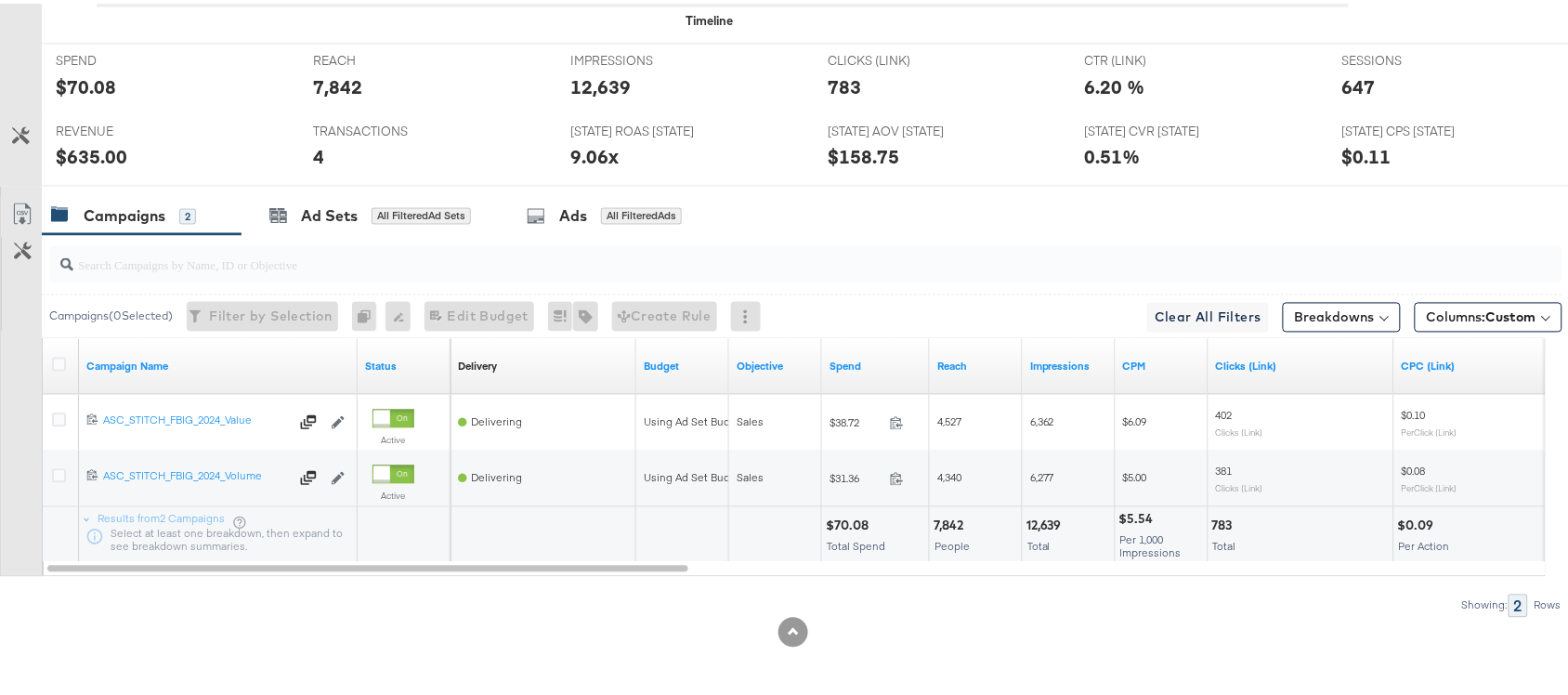 scroll, scrollTop: 0, scrollLeft: 0, axis: both 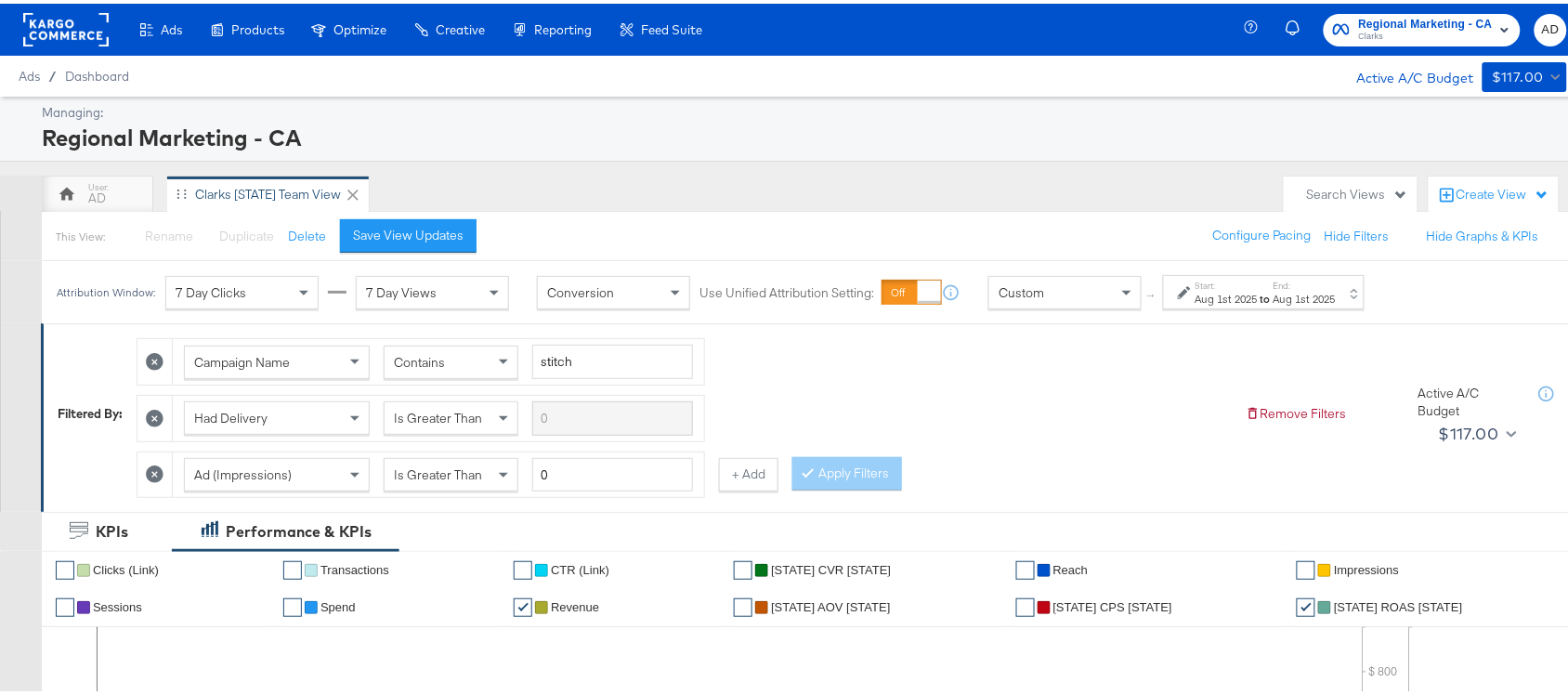 click 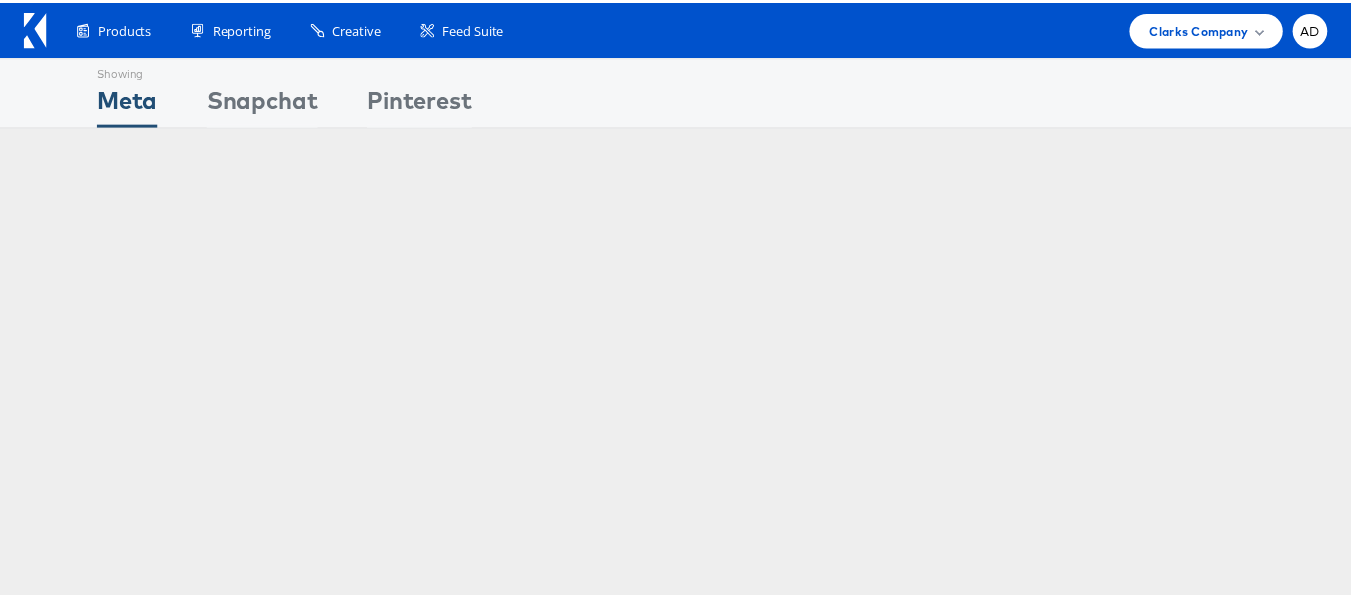 scroll, scrollTop: 0, scrollLeft: 0, axis: both 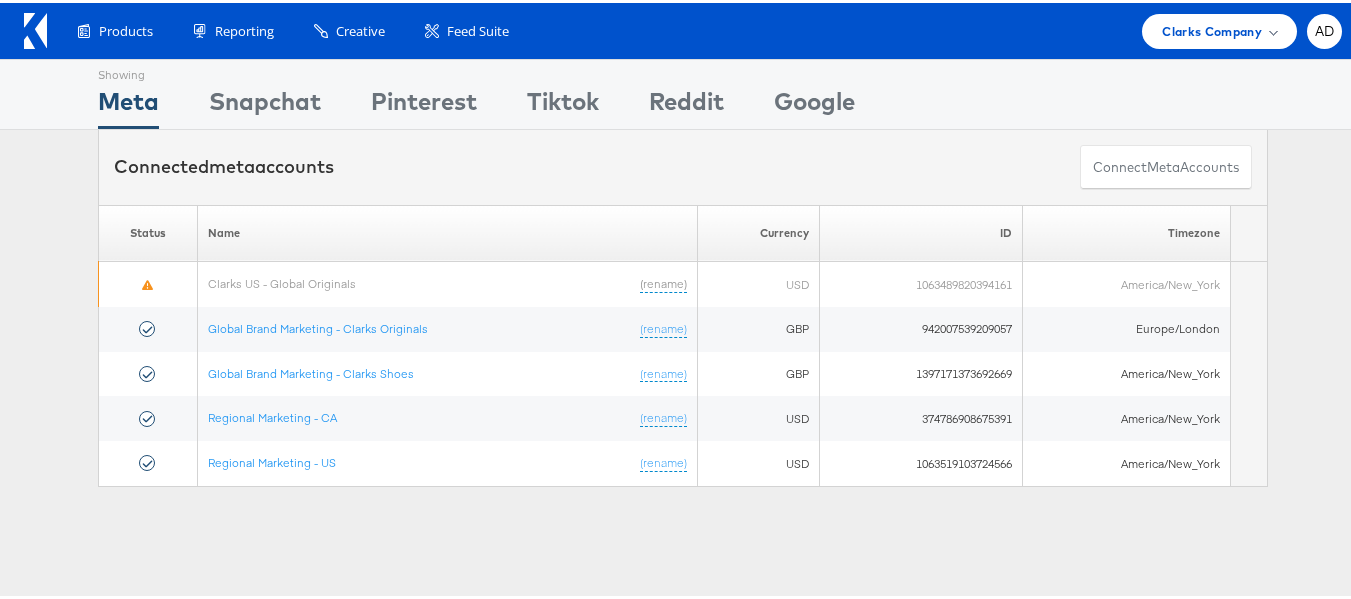 click on "Products
Product Catalogs
Enhance Your Product Catalog, Map Them to Publishers, and Incorporate Overlay Designs.
Product Sets
Create filtered sets to control which products appear in your ads.
Performance Product Sets
Automate the Creation of Product Sets from Google Analytics Performance Data.
Reporting" at bounding box center [683, 28] 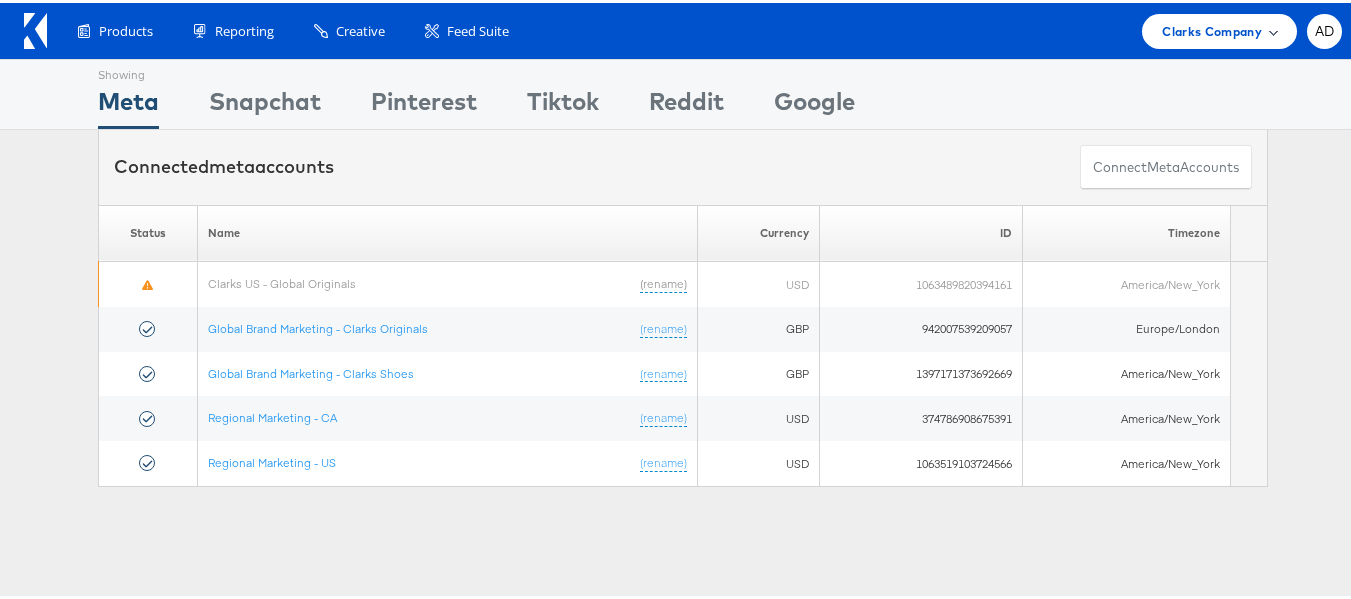 click on "Clarks Company" at bounding box center [1219, 28] 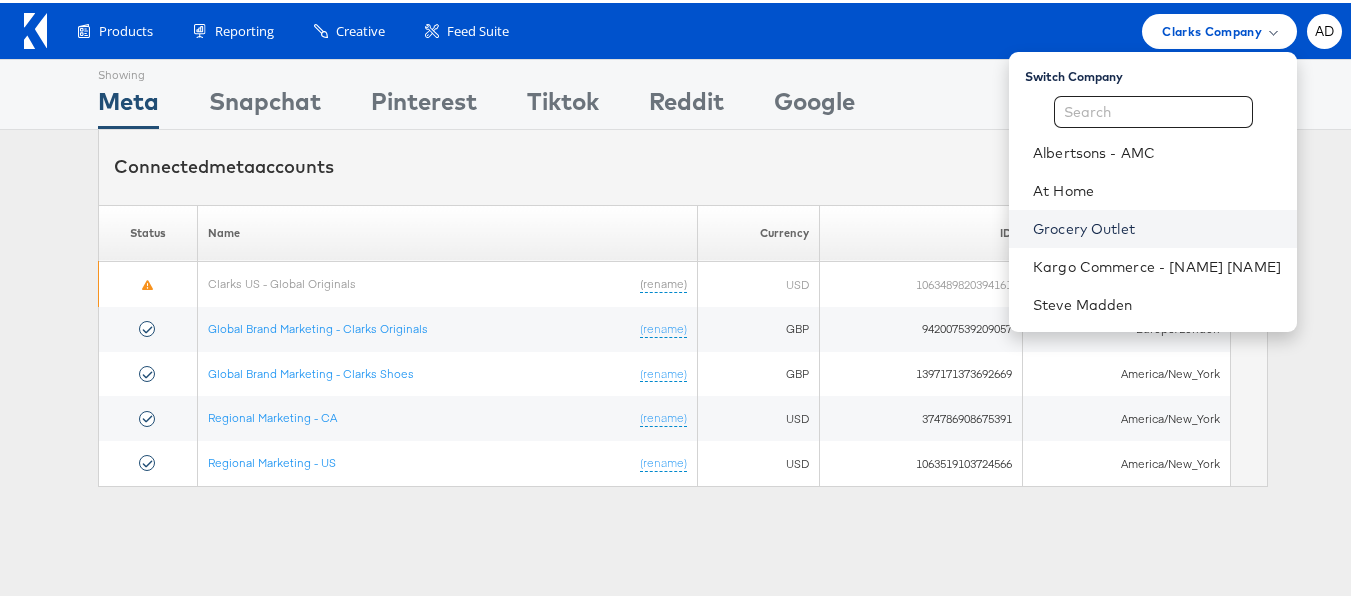 click on "Grocery Outlet" at bounding box center [1157, 226] 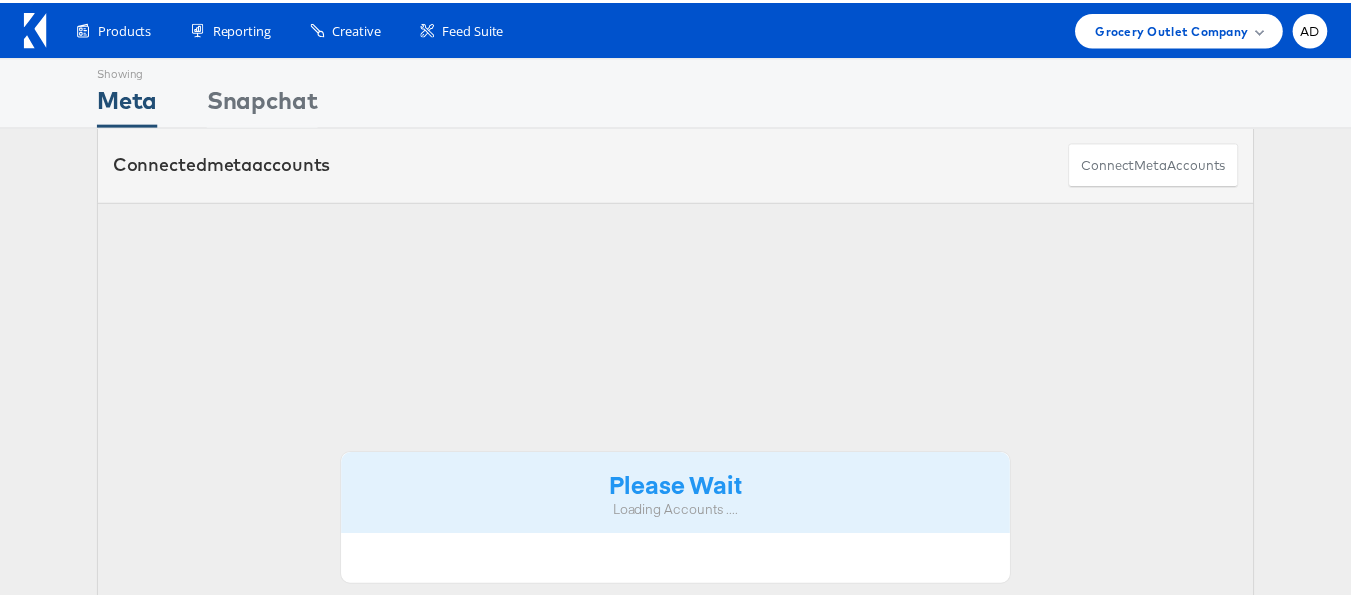 scroll, scrollTop: 0, scrollLeft: 0, axis: both 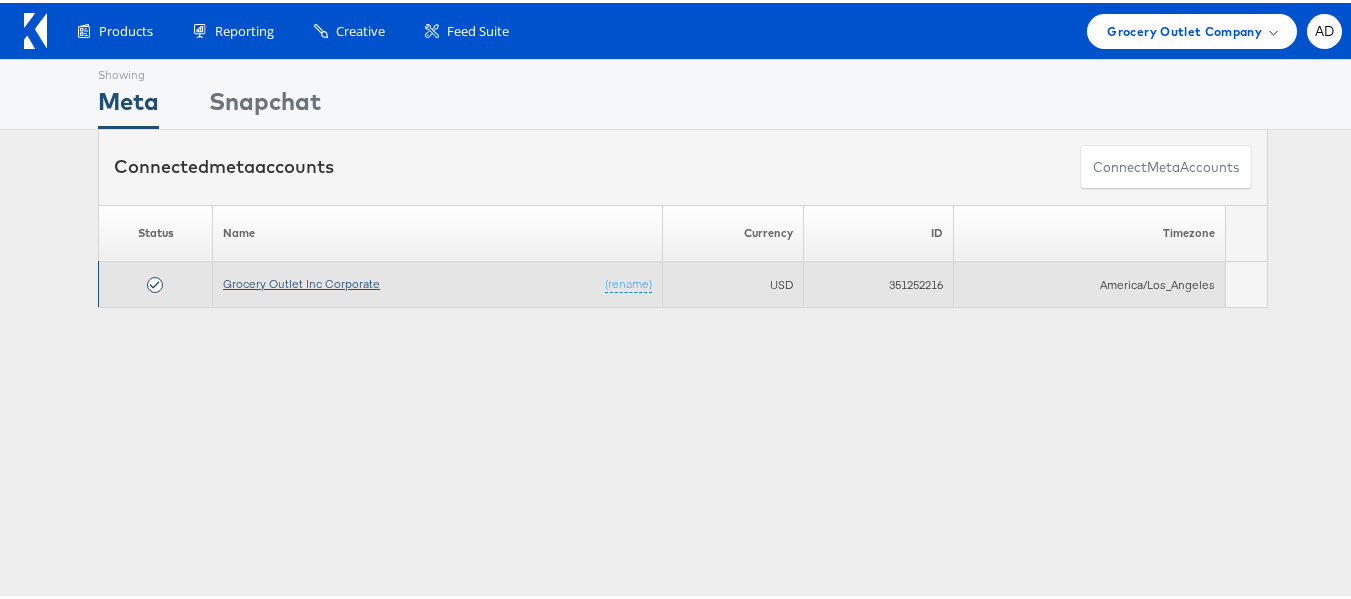 drag, startPoint x: 0, startPoint y: 0, endPoint x: 299, endPoint y: 279, distance: 408.95233 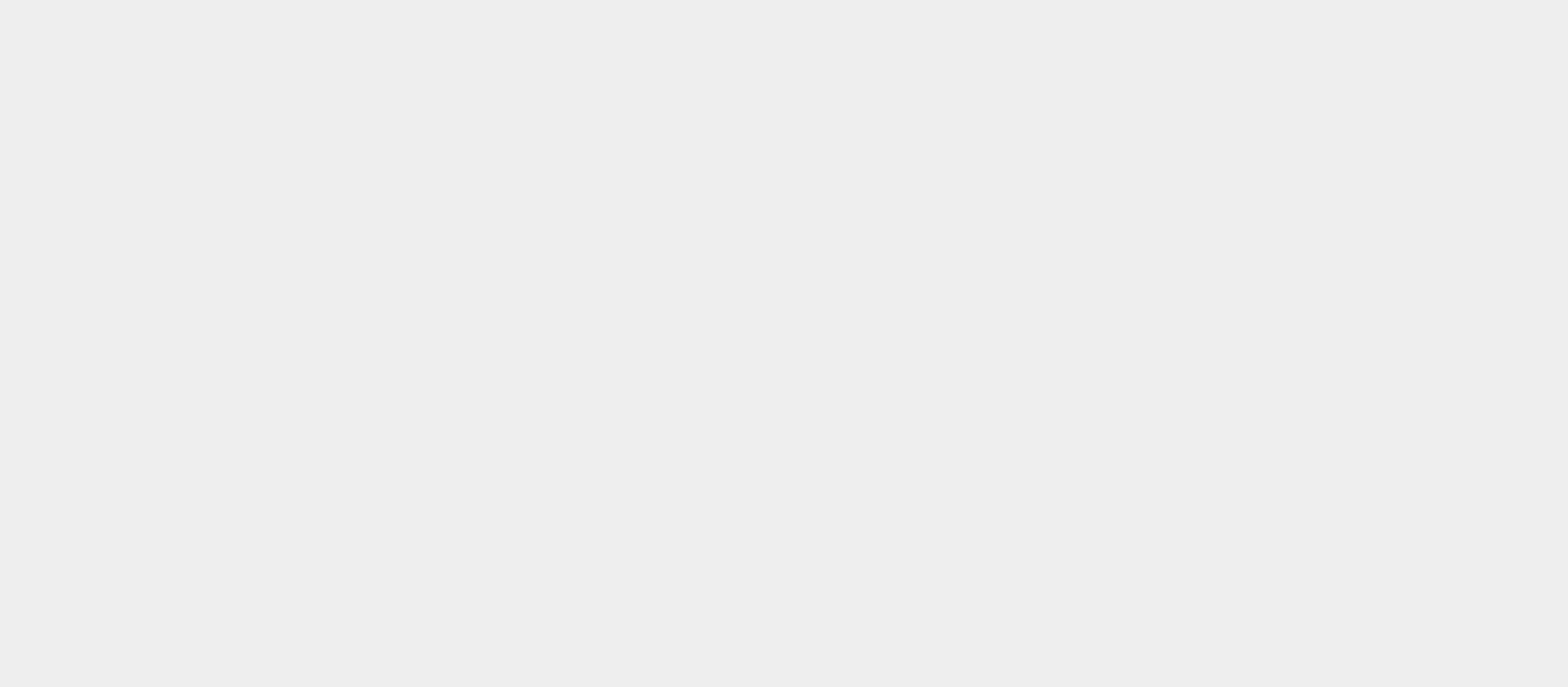 scroll, scrollTop: 0, scrollLeft: 0, axis: both 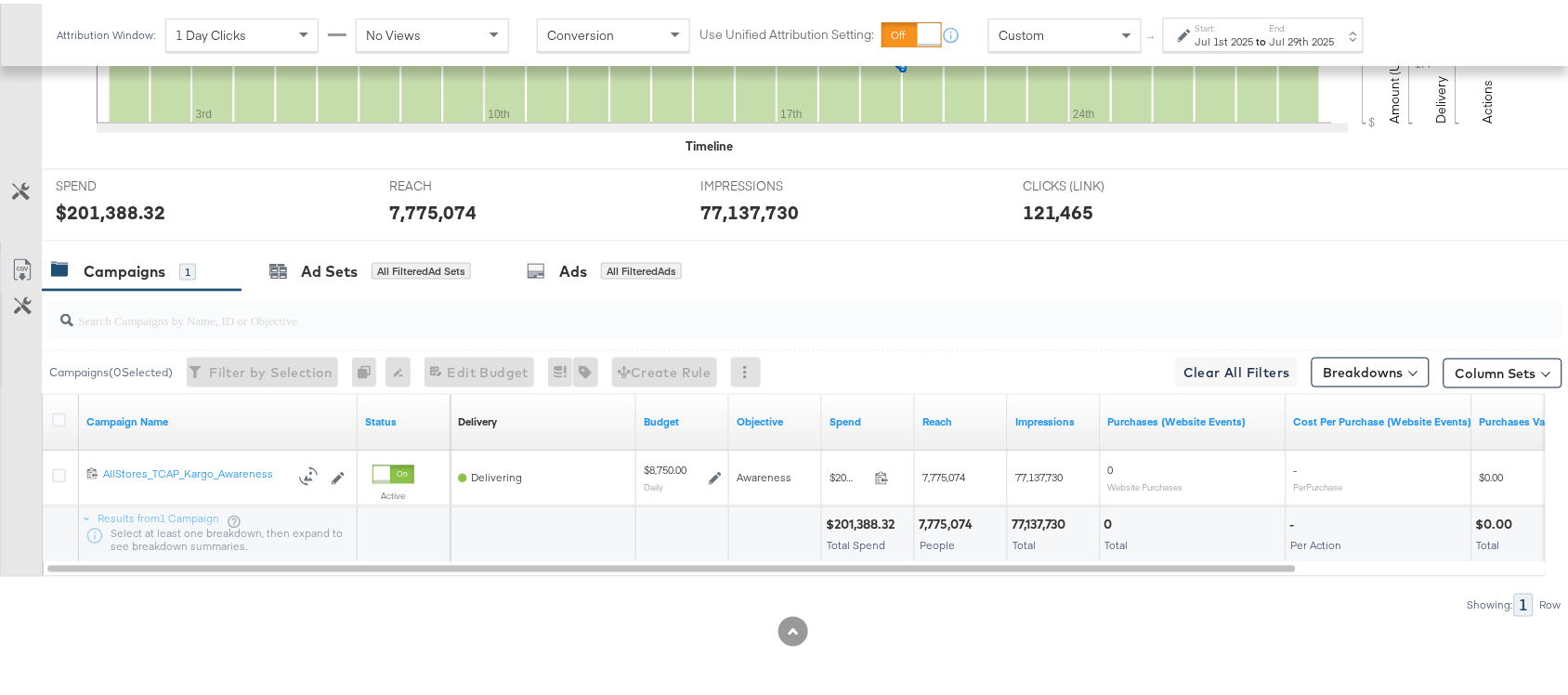 click on "Jul 29th 2025" at bounding box center (1302, 38) 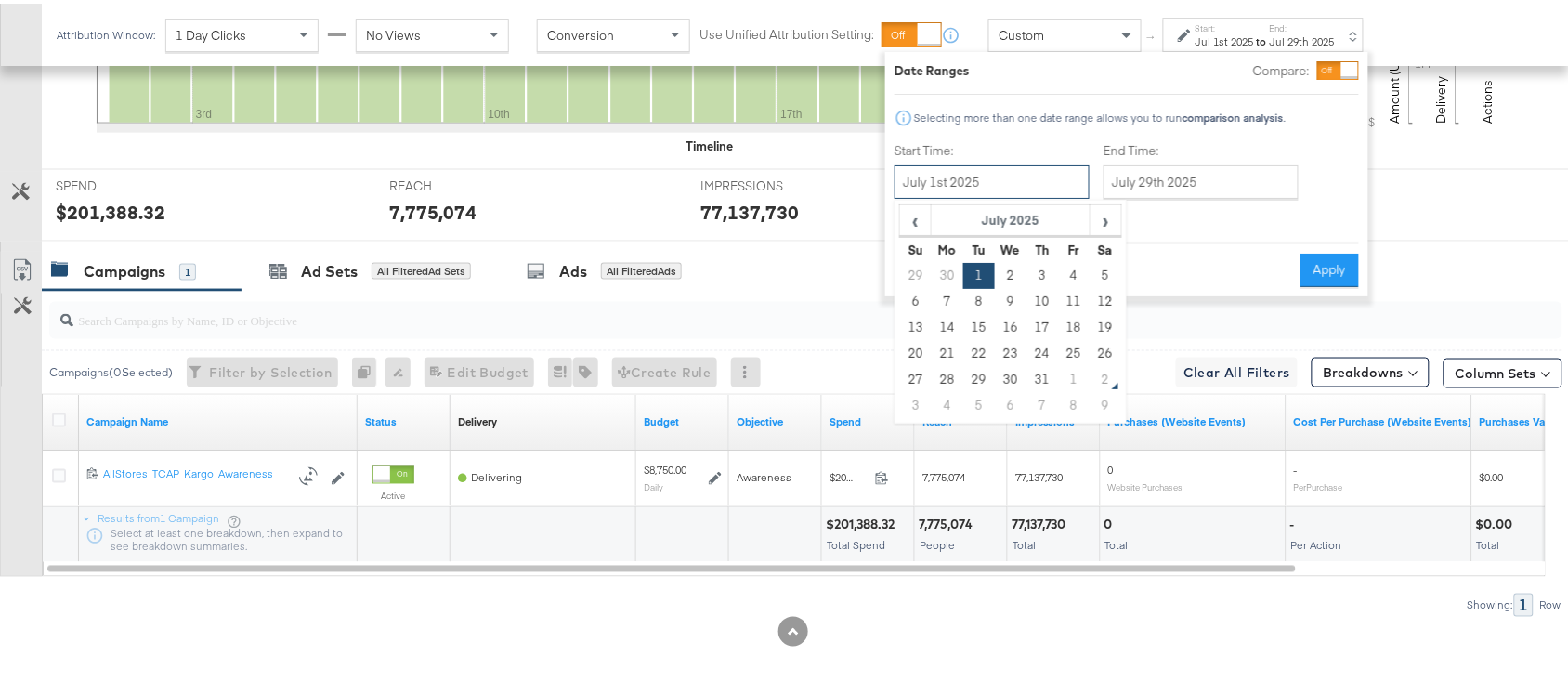 click on "July 1st 2025" at bounding box center (992, 178) 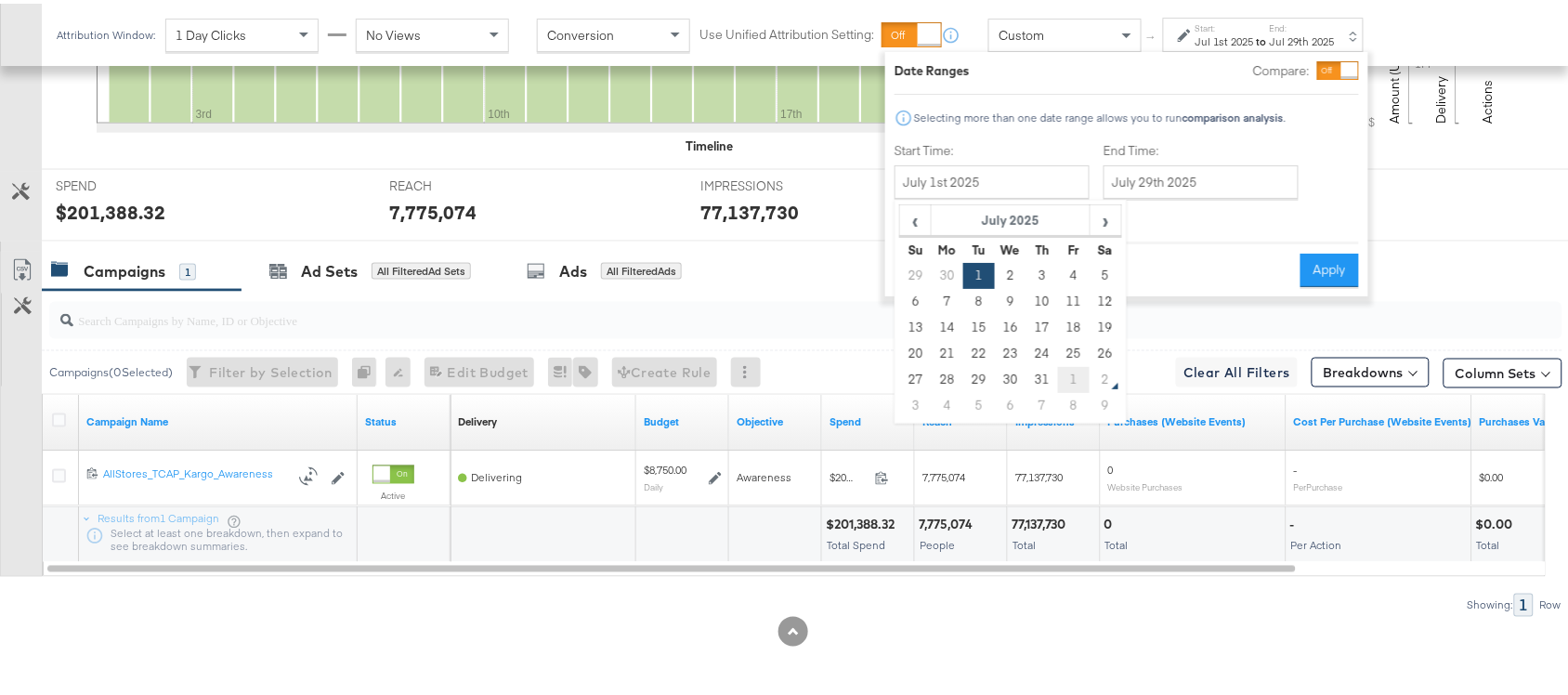 click on "1" at bounding box center [1074, 376] 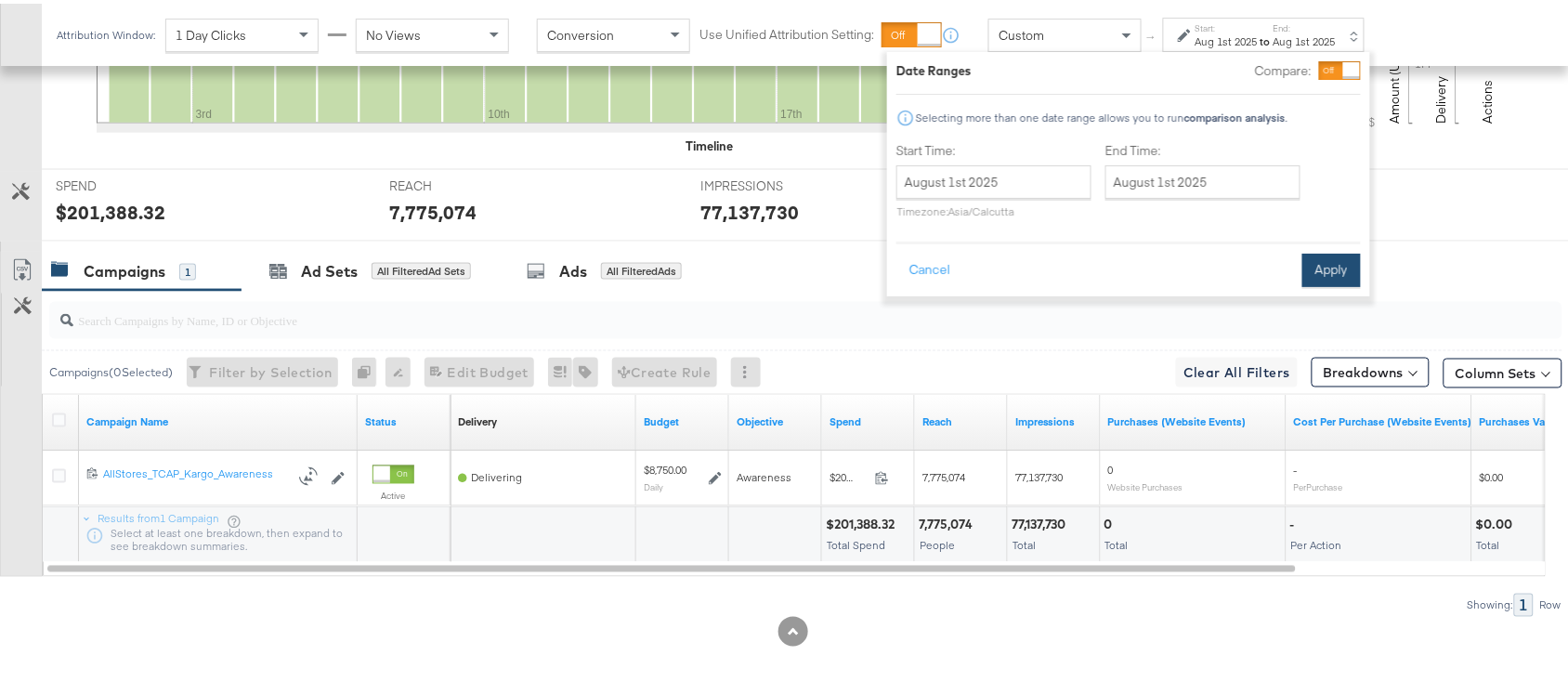 click on "Apply" at bounding box center (1331, 267) 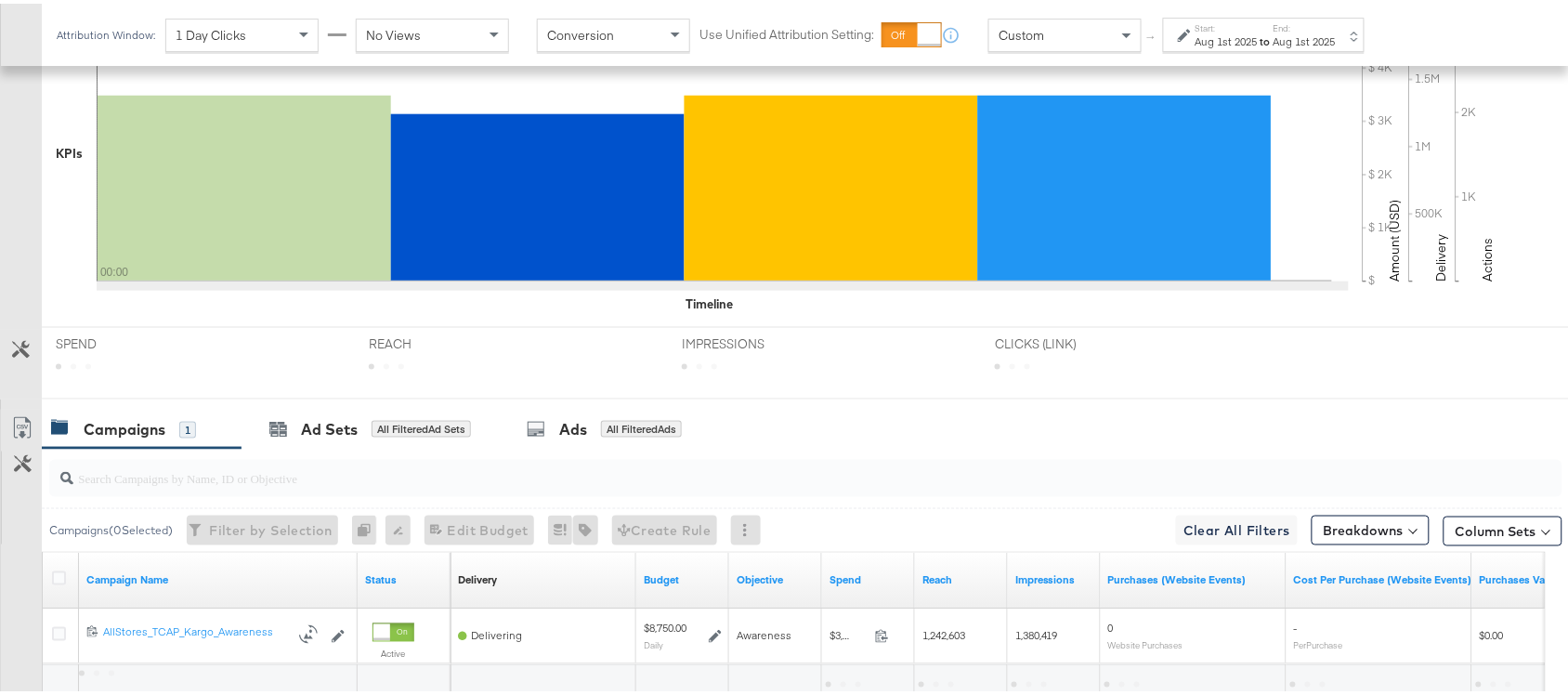scroll, scrollTop: 648, scrollLeft: 0, axis: vertical 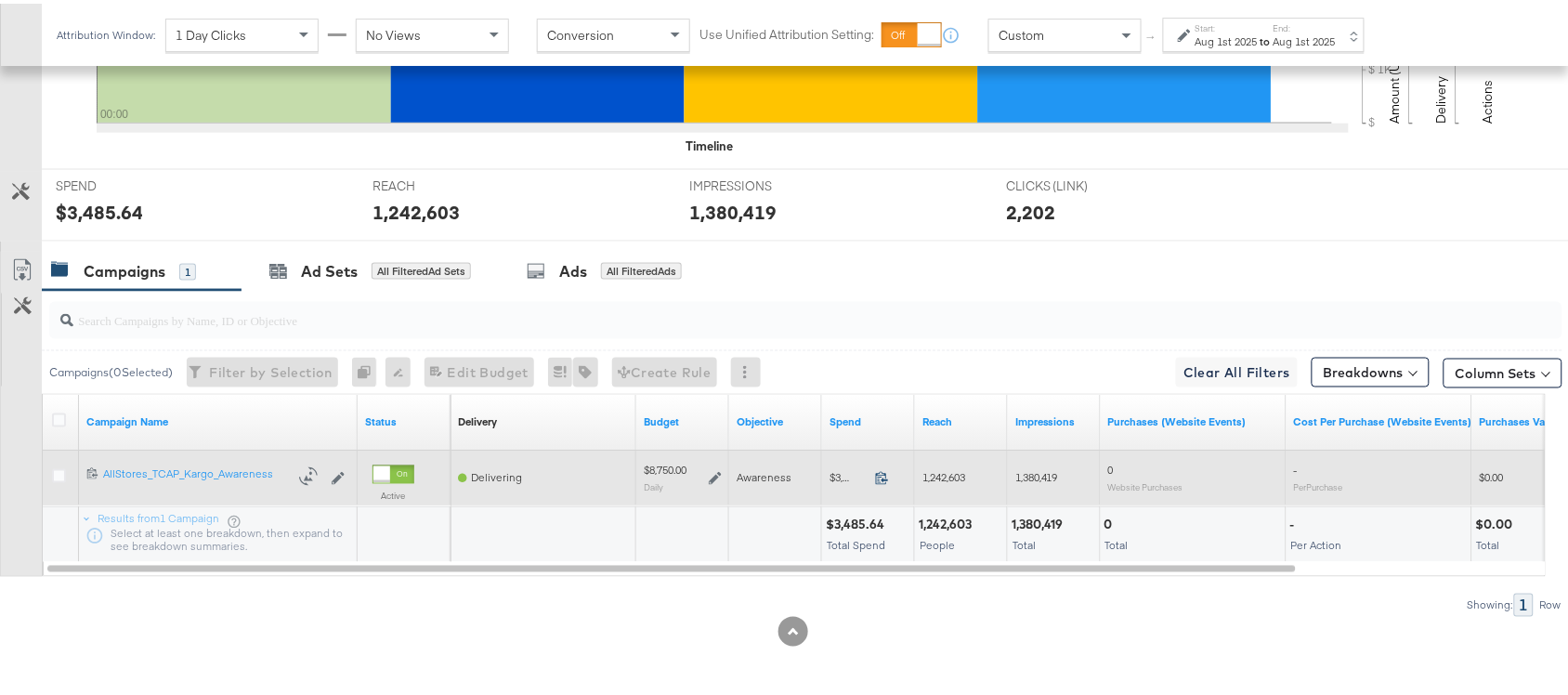 click 